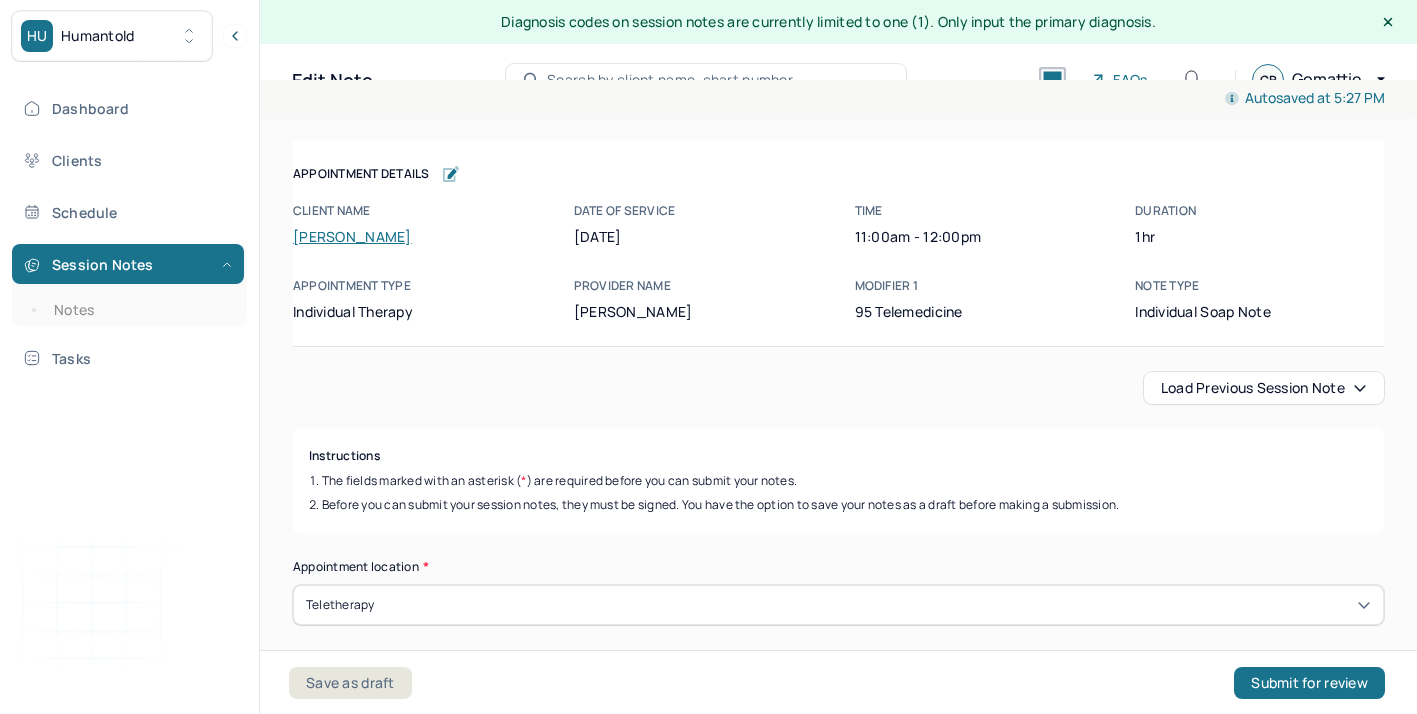 scroll, scrollTop: 16, scrollLeft: 0, axis: vertical 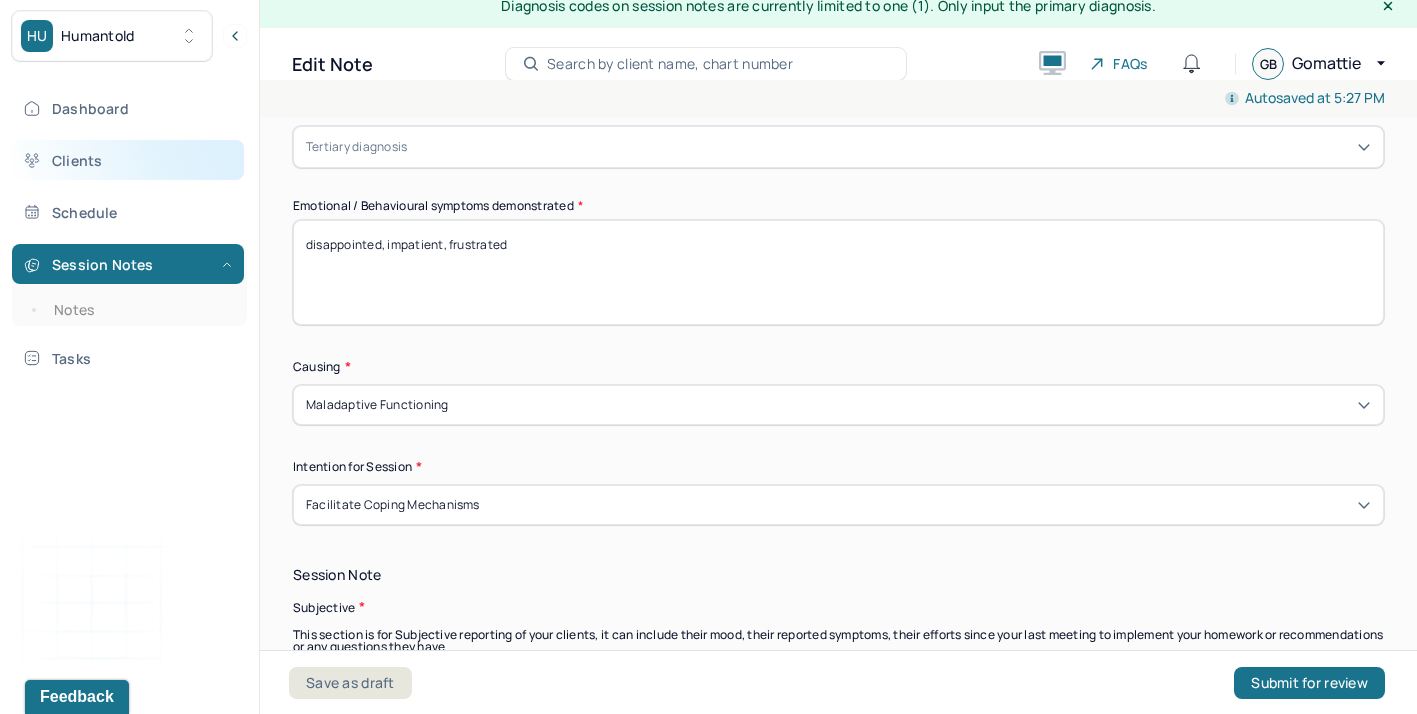 click on "Clients" at bounding box center (128, 160) 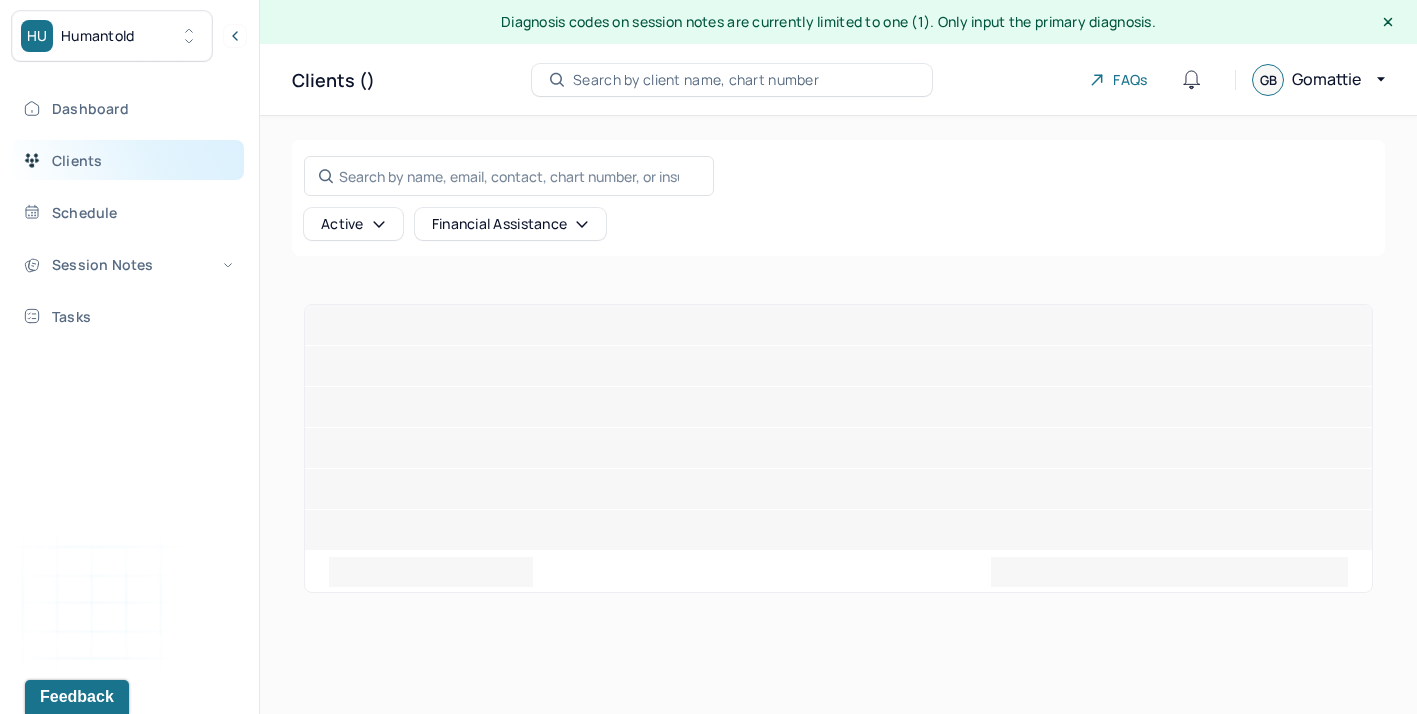 scroll, scrollTop: 0, scrollLeft: 0, axis: both 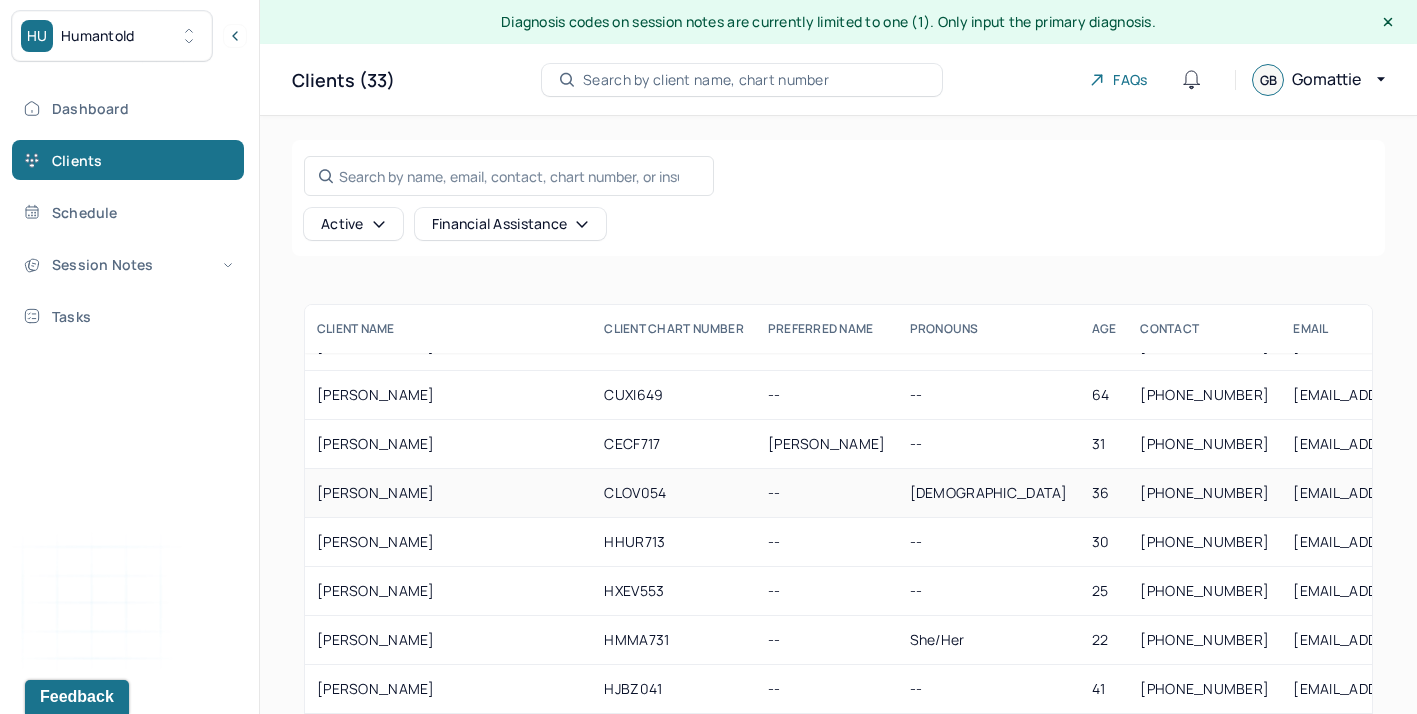 click on "CLOV054" at bounding box center (674, 493) 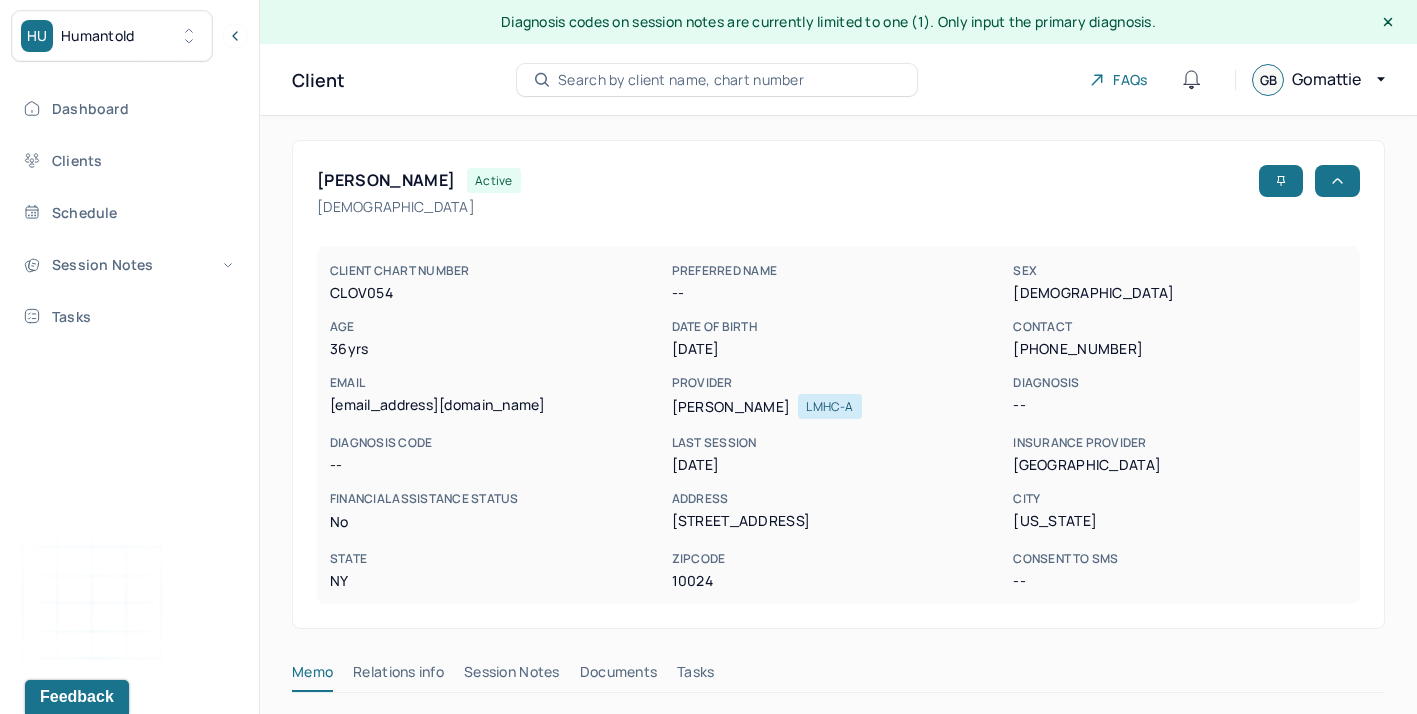scroll, scrollTop: 77, scrollLeft: 0, axis: vertical 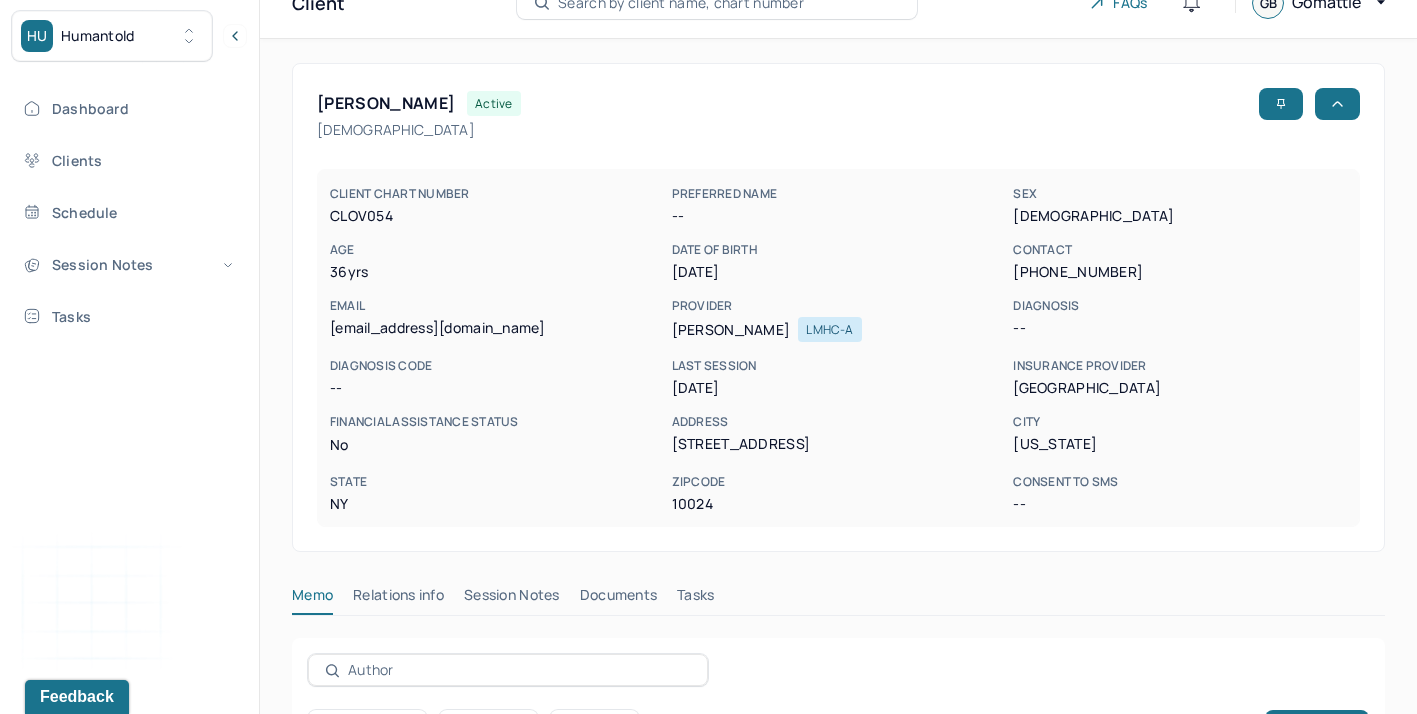 click on "Session Notes" at bounding box center [512, 599] 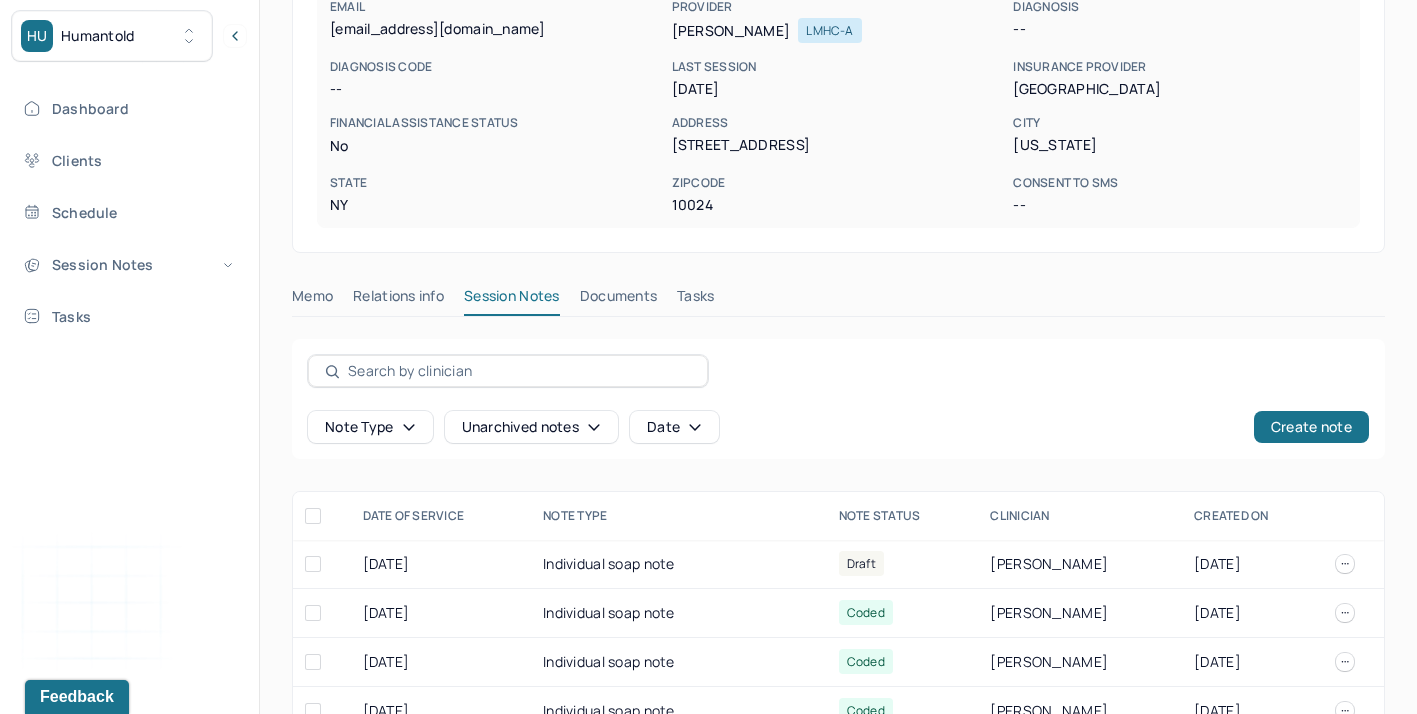 scroll, scrollTop: 388, scrollLeft: 0, axis: vertical 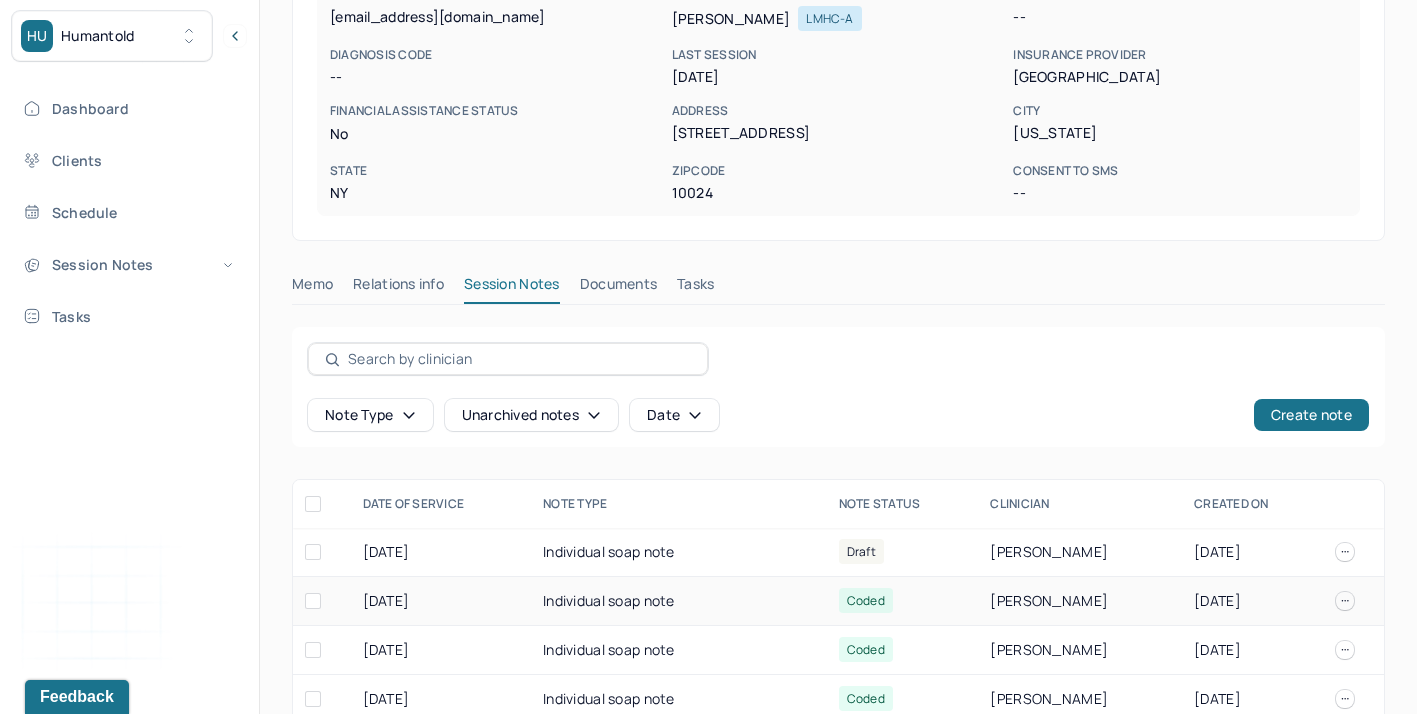 click on "Individual soap note" at bounding box center (679, 601) 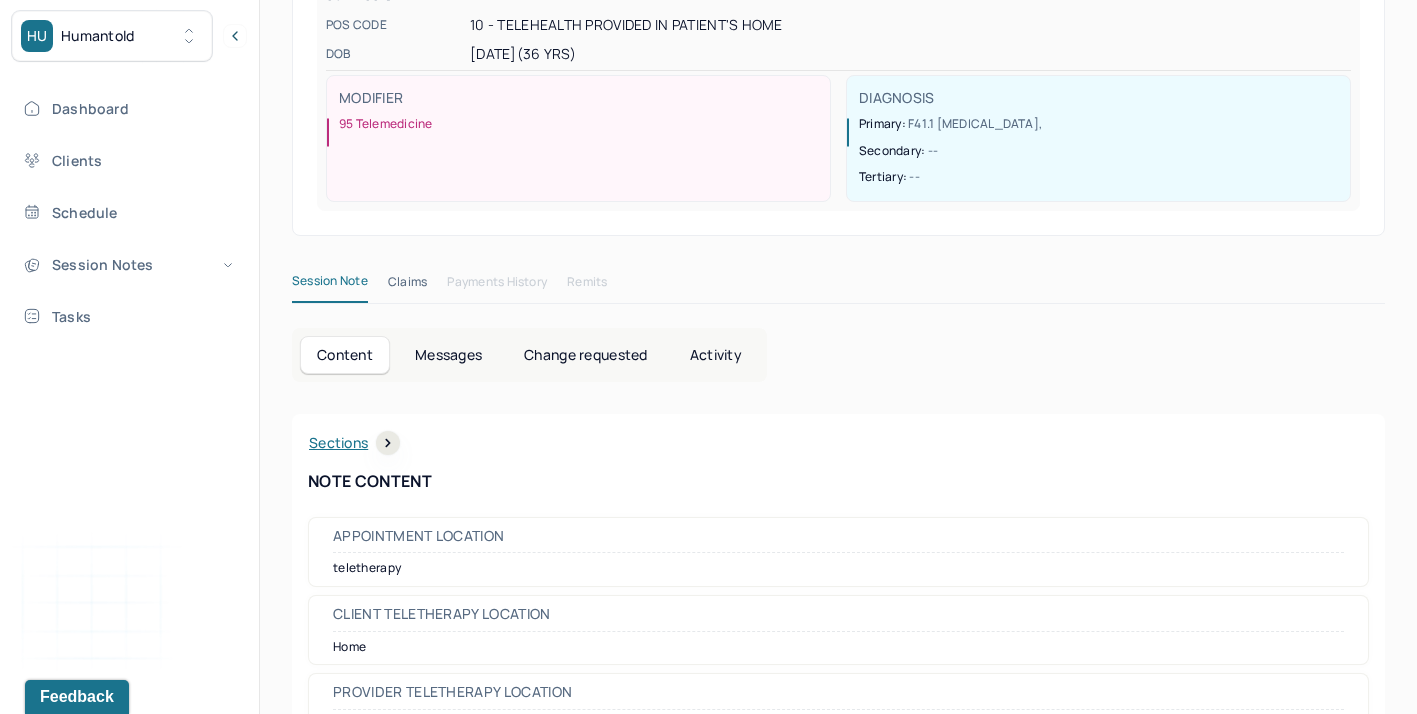 click on "Messages" at bounding box center [448, 355] 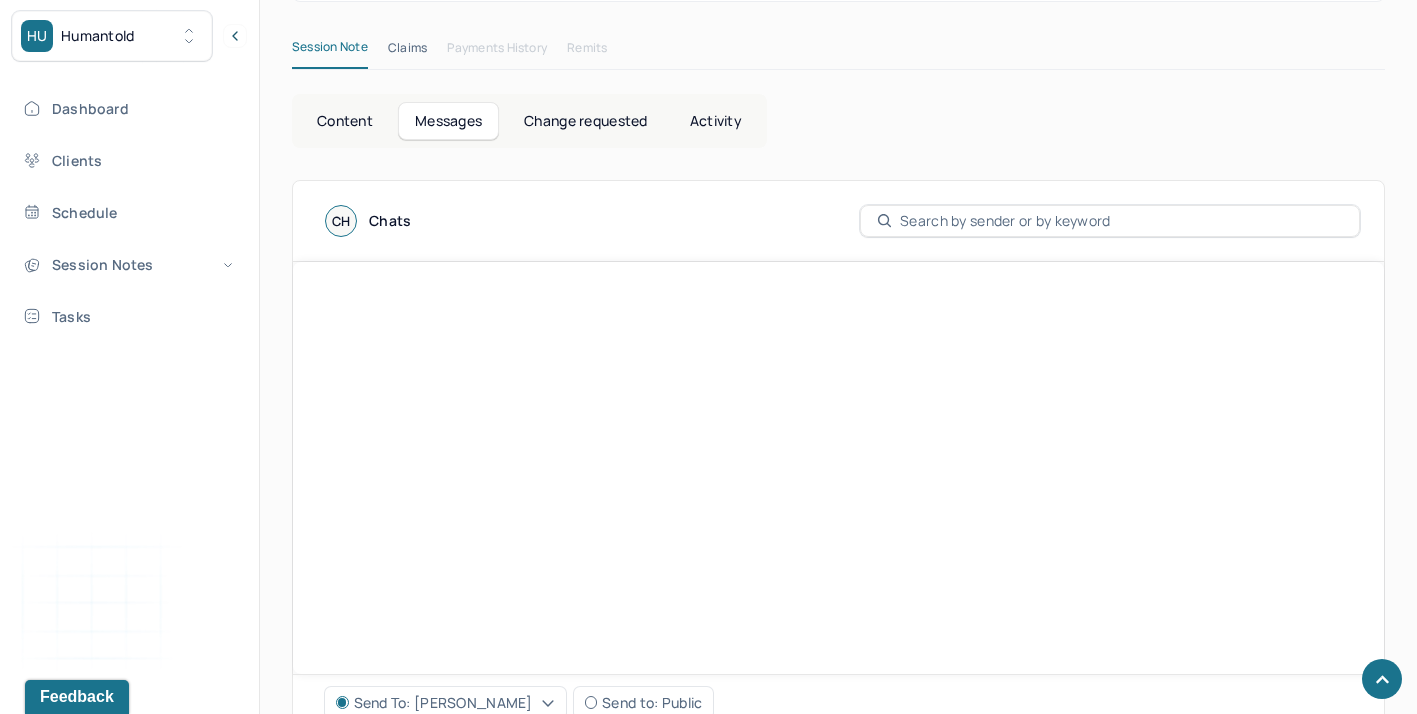 scroll, scrollTop: 684, scrollLeft: 0, axis: vertical 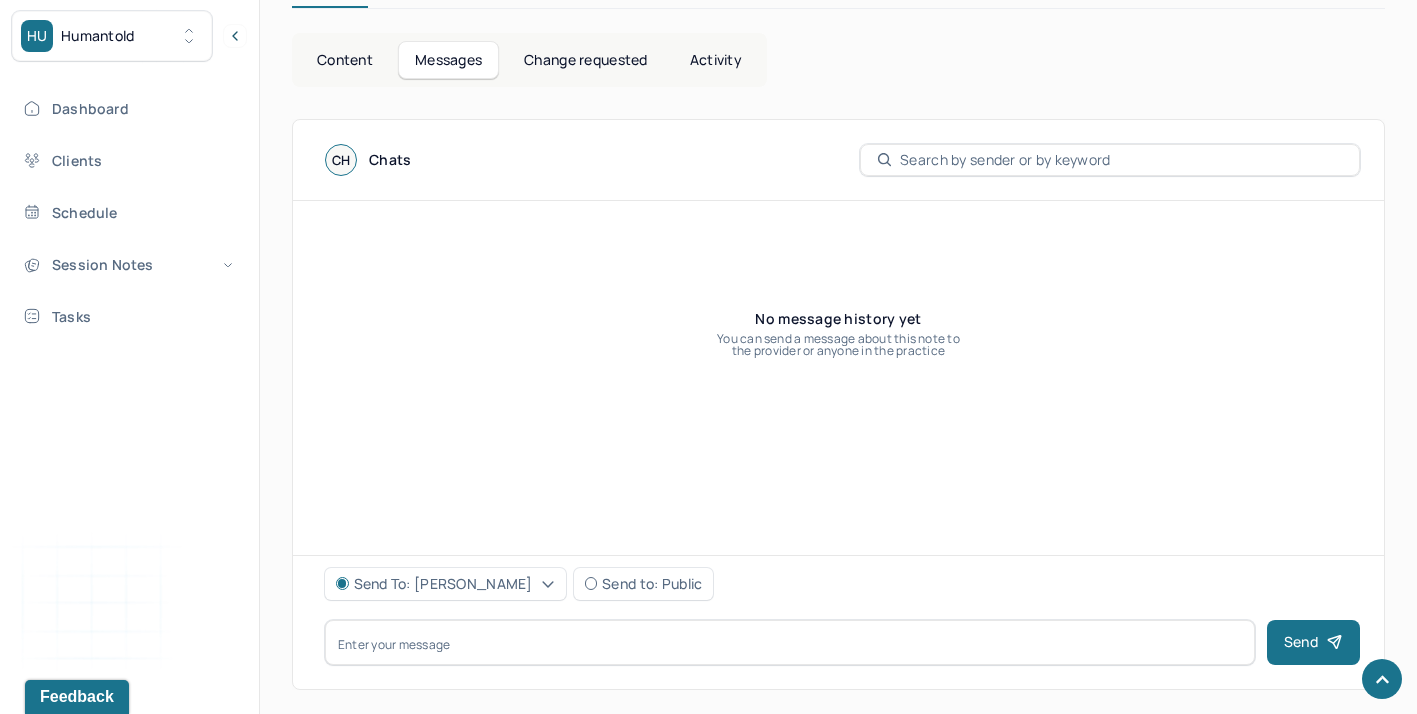 click on "Content" at bounding box center [345, 60] 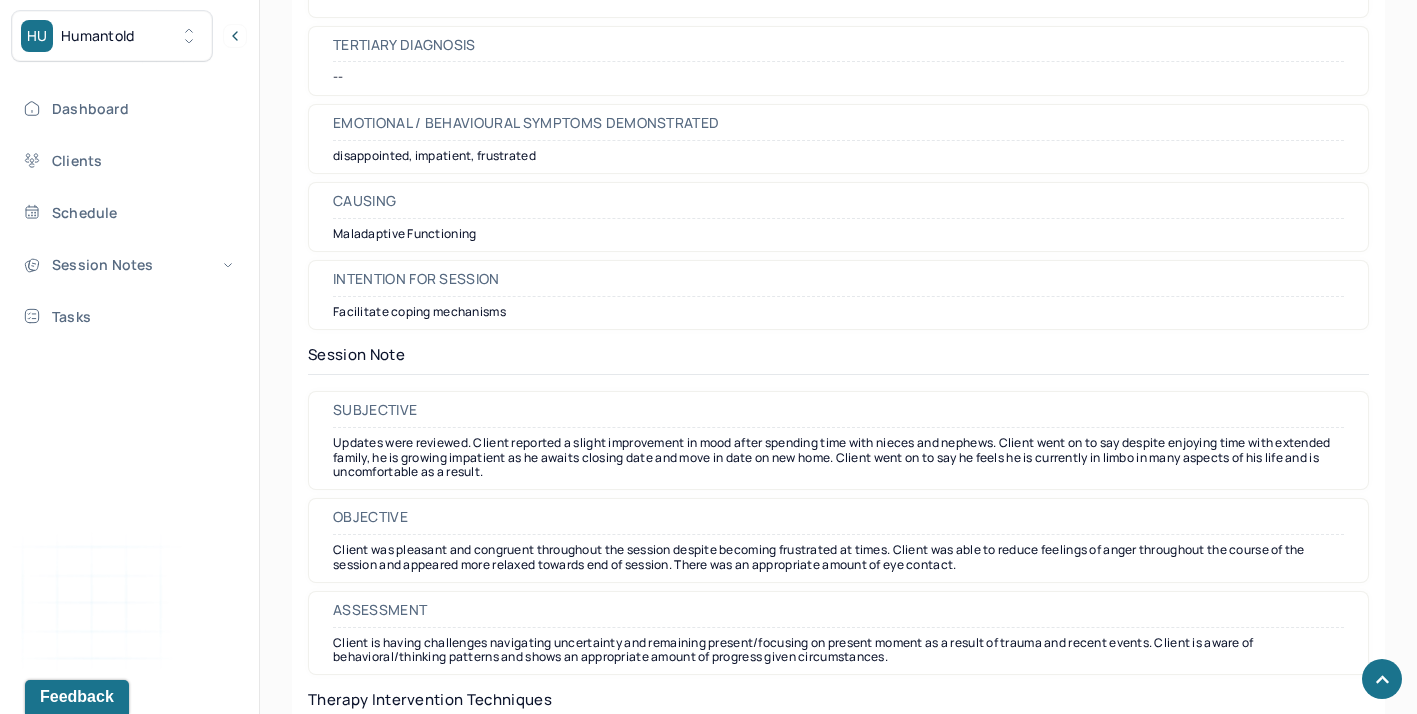 scroll, scrollTop: 1456, scrollLeft: 0, axis: vertical 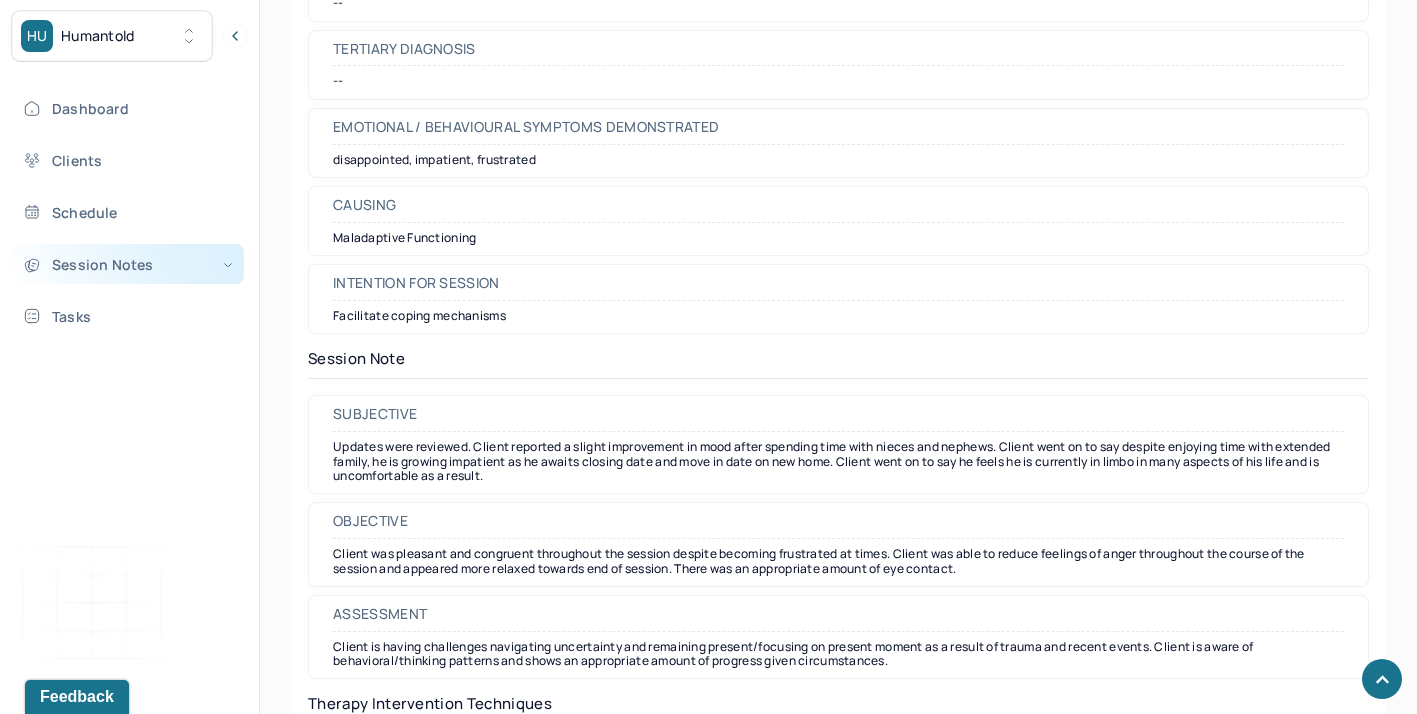 click on "Session Notes" at bounding box center (128, 264) 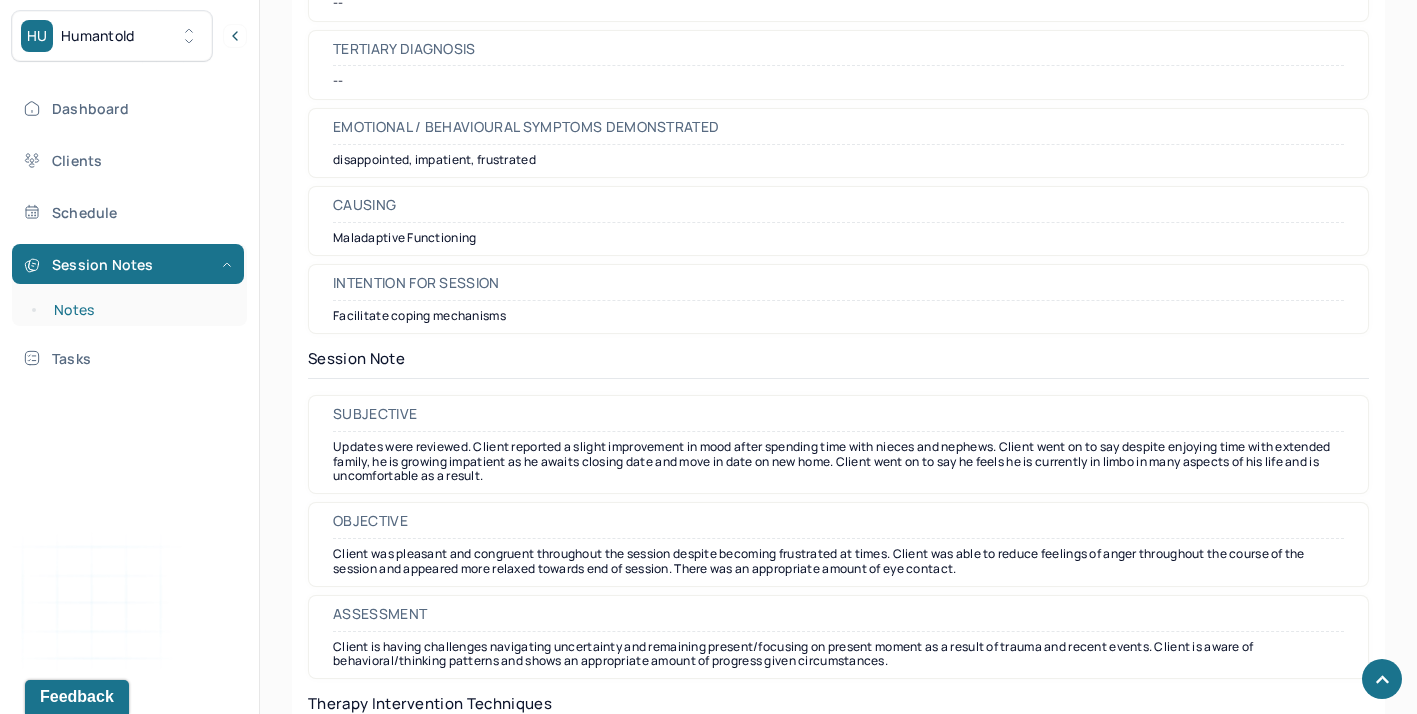 click on "Notes" at bounding box center [139, 310] 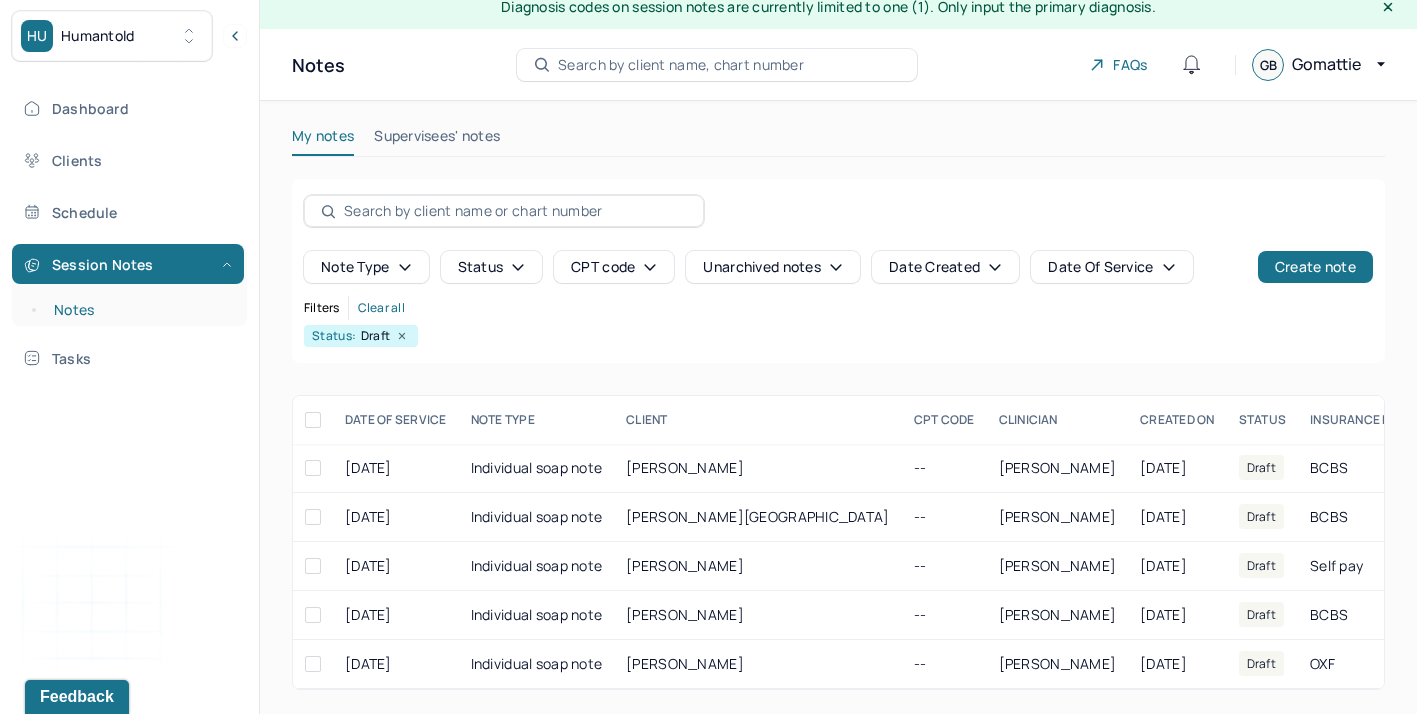 scroll, scrollTop: 16, scrollLeft: 0, axis: vertical 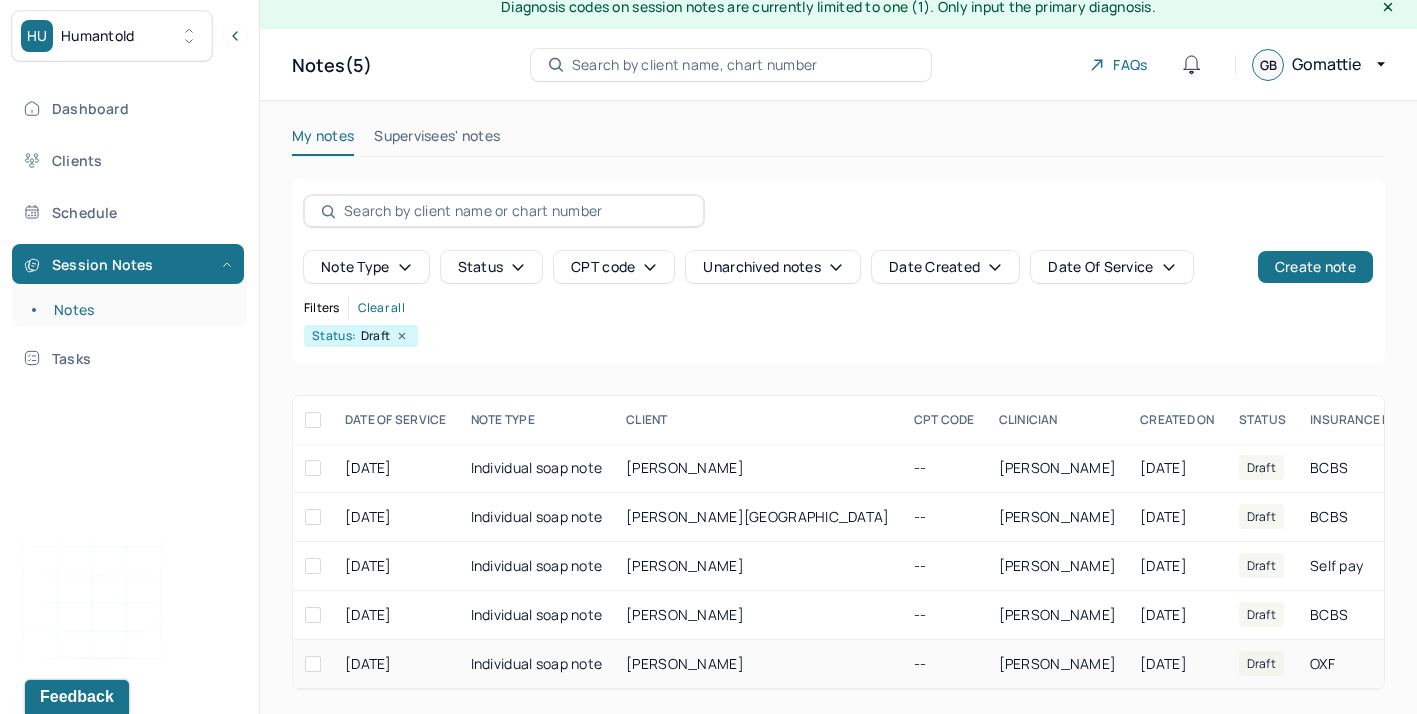 click on "[PERSON_NAME]" at bounding box center (685, 663) 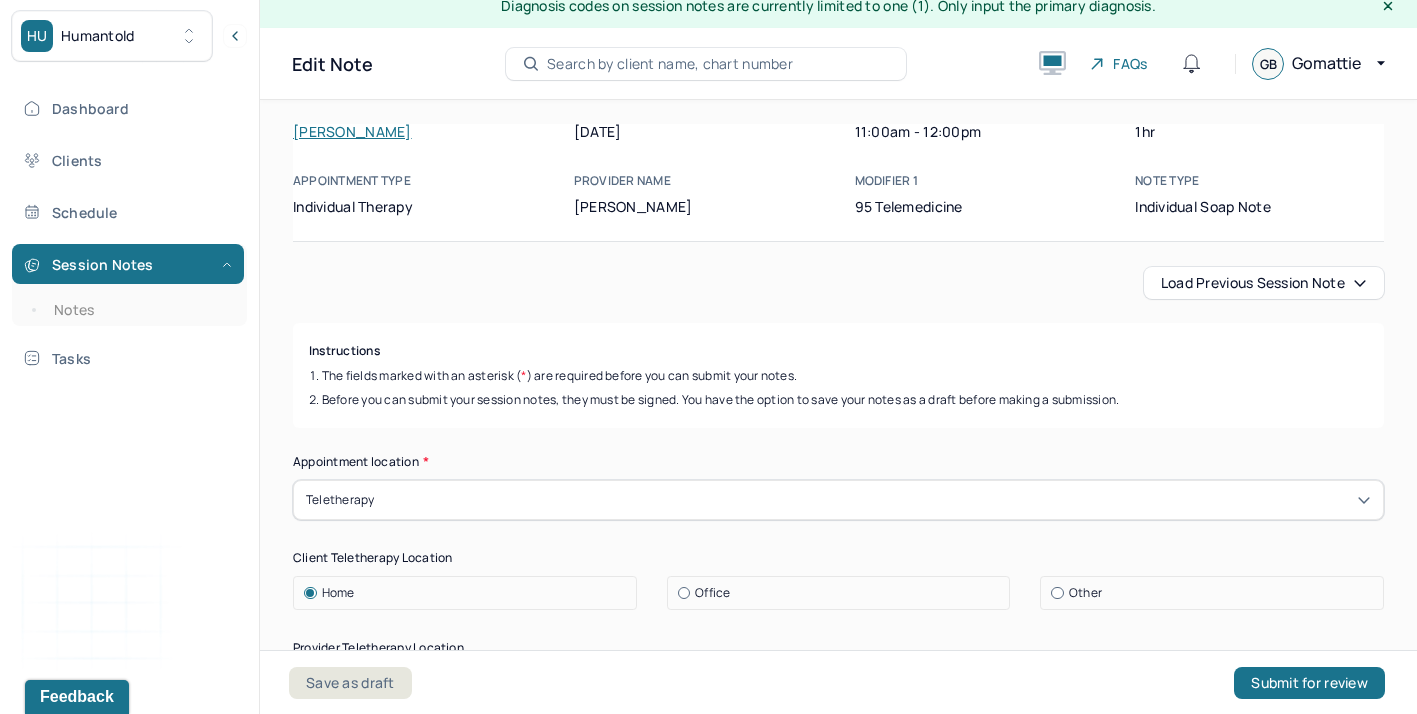 scroll, scrollTop: 0, scrollLeft: 0, axis: both 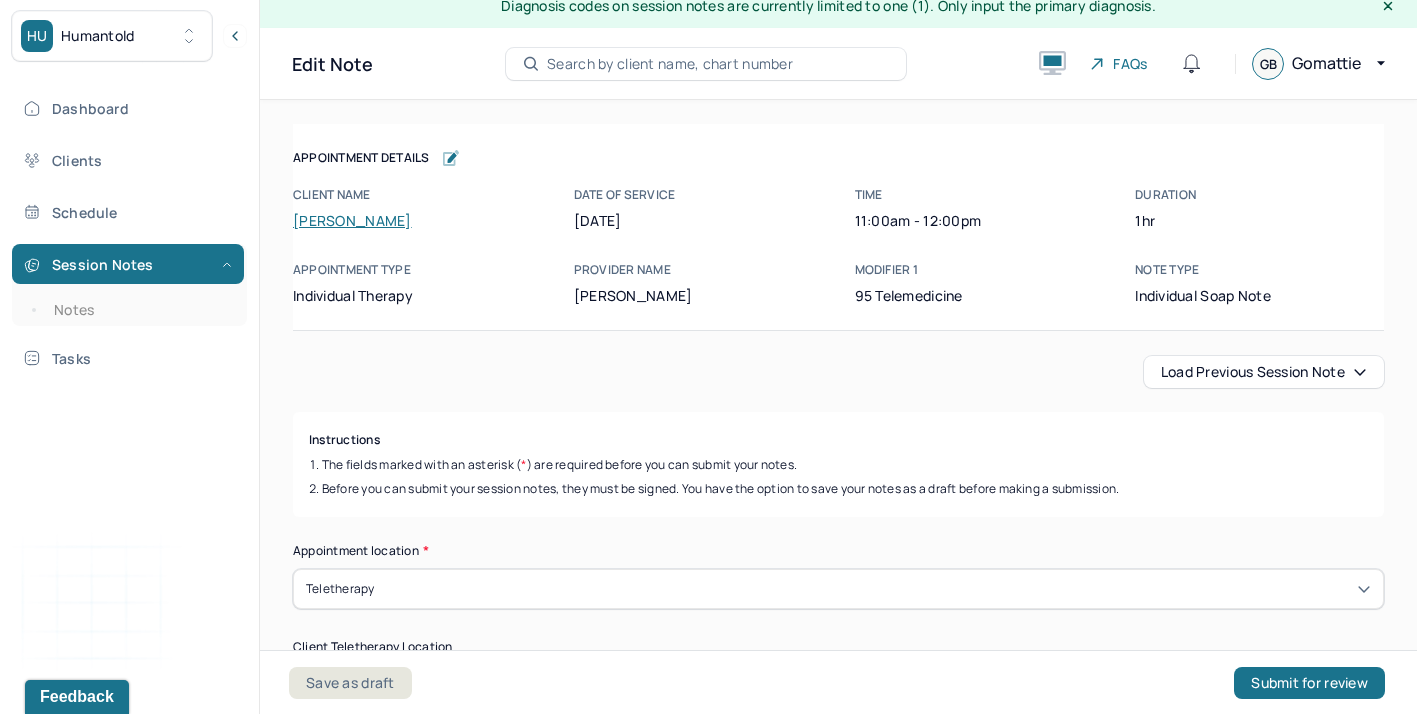 click on "Appointment Details     Client name [PERSON_NAME] Date of service [DATE] Time 11:00am - 12:00pm Duration 1hr Appointment type individual therapy Provider name [PERSON_NAME] Modifier 1 95 Telemedicine Note type Individual soap note Appointment Details     Client name [PERSON_NAME] Date of service [DATE] Time 11:00am - 12:00pm Duration 1hr Appointment type individual therapy Provider name [PERSON_NAME] Modifier 1 95 Telemedicine Note type Individual soap note   Load previous session note   Instructions The fields marked with an asterisk ( * ) are required before you can submit your notes. Before you can submit your session notes, they must be signed. You have the option to save your notes as a draft before making a submission. Appointment location * Teletherapy Client Teletherapy Location Home Office Other Provider Teletherapy Location Home Office Other Consent was received for the teletherapy session The teletherapy session was conducted via video Primary diagnosis * F41.1 [MEDICAL_DATA] * * *" at bounding box center (838, 2392) 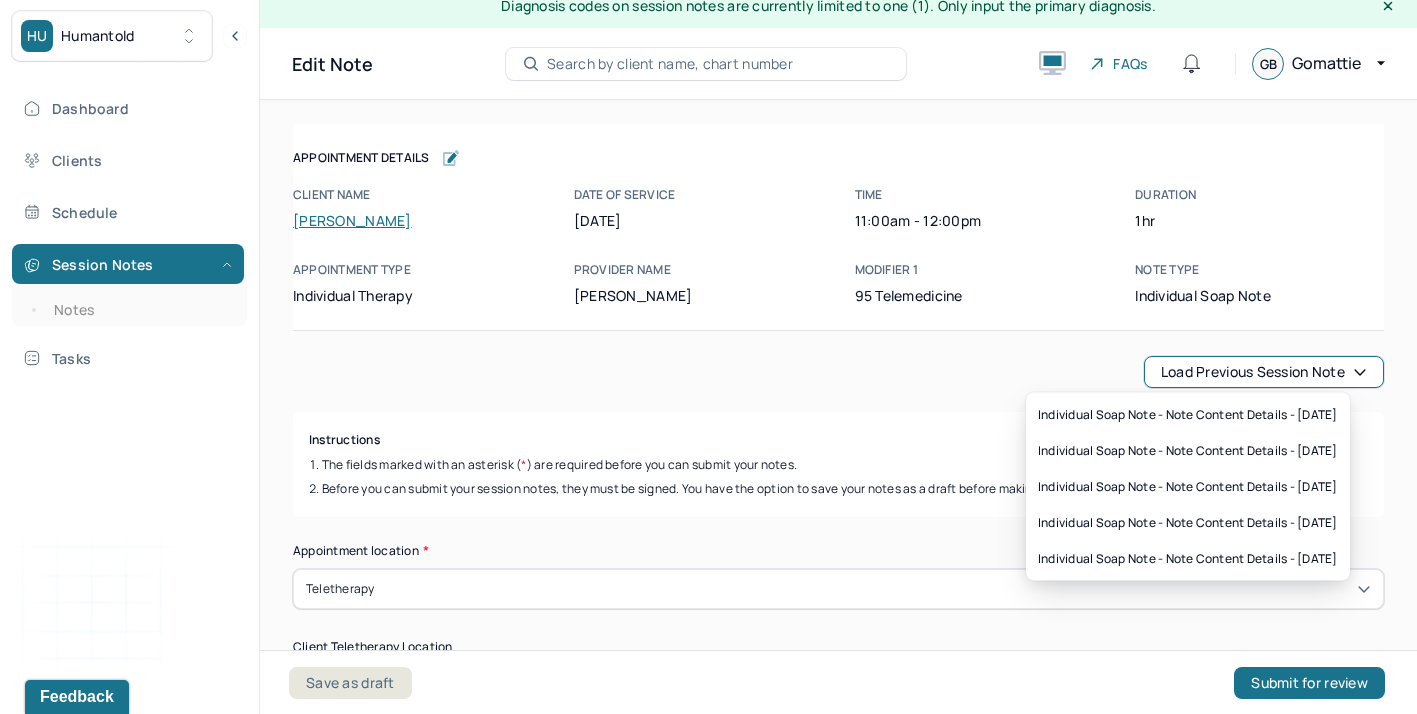 click on "Individual soap note   - Note content Details -   [DATE] Individual soap note   - Note content Details -   [DATE] Individual soap note   - Note content Details -   [DATE] Individual soap note   - Note content Details -   [DATE] Individual soap note   - Note content Details -   [DATE]" at bounding box center [1188, 487] 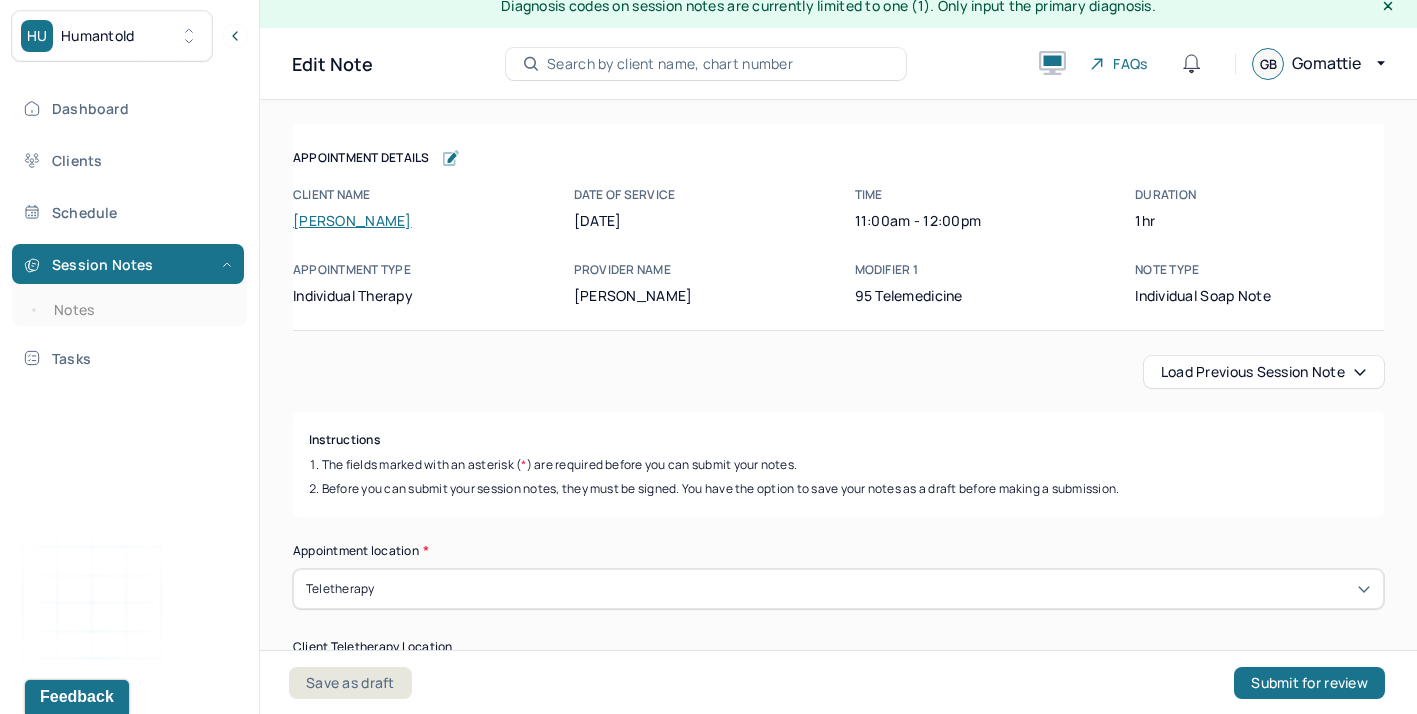 click on "Load previous session note" at bounding box center (838, 372) 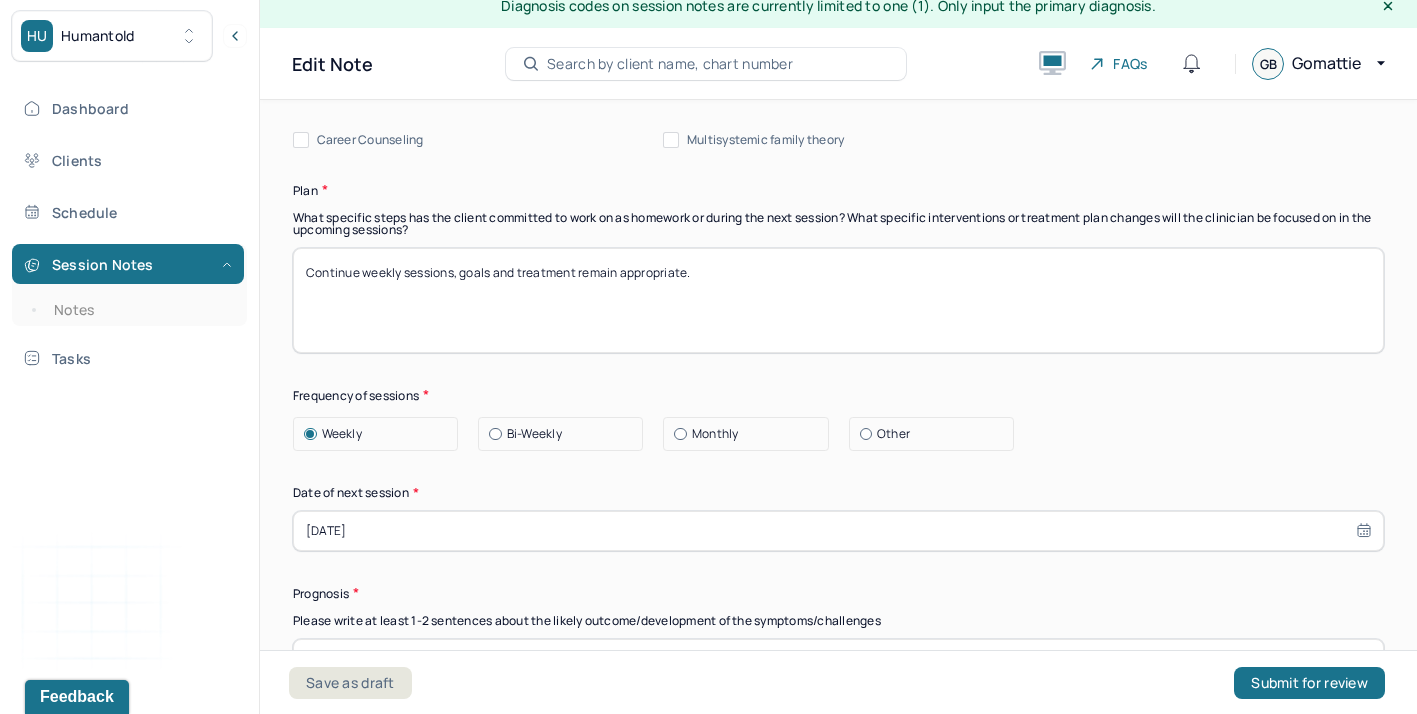 scroll, scrollTop: 2535, scrollLeft: 0, axis: vertical 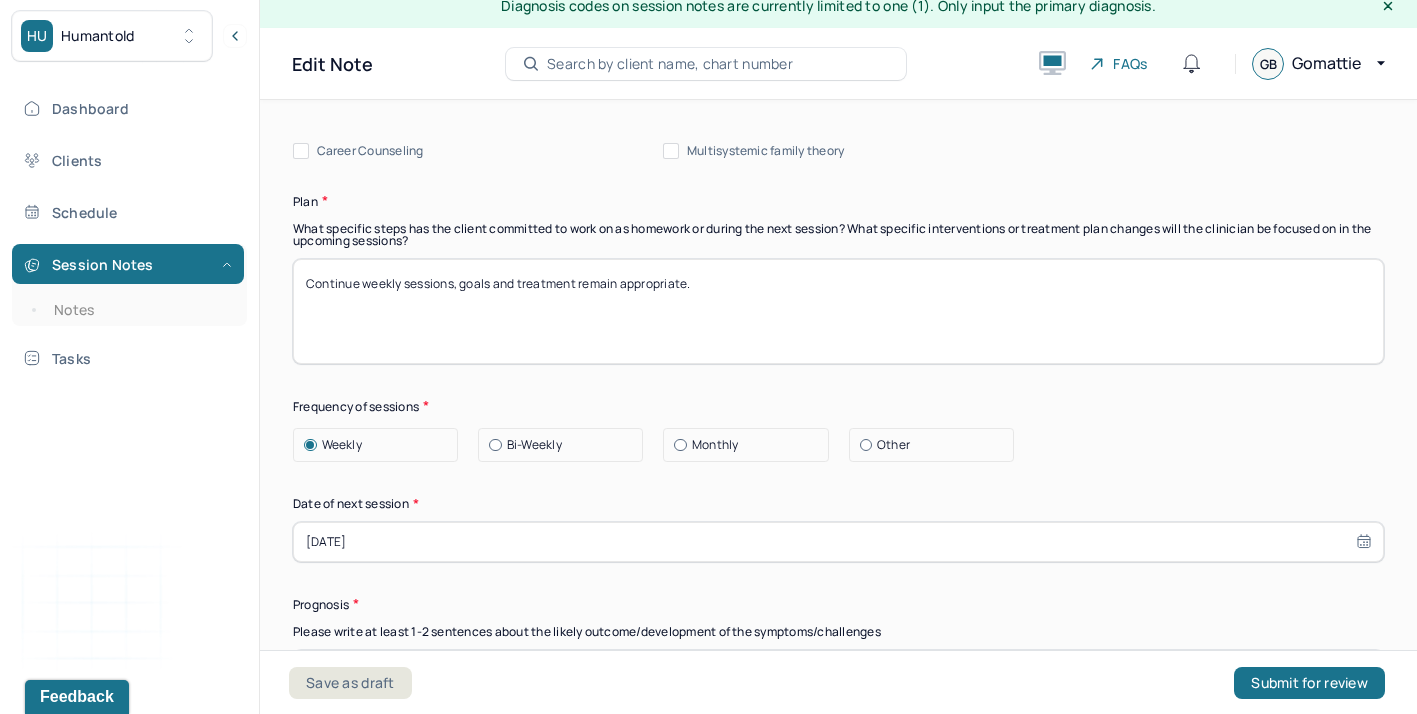 click on "[DATE]" at bounding box center (838, 542) 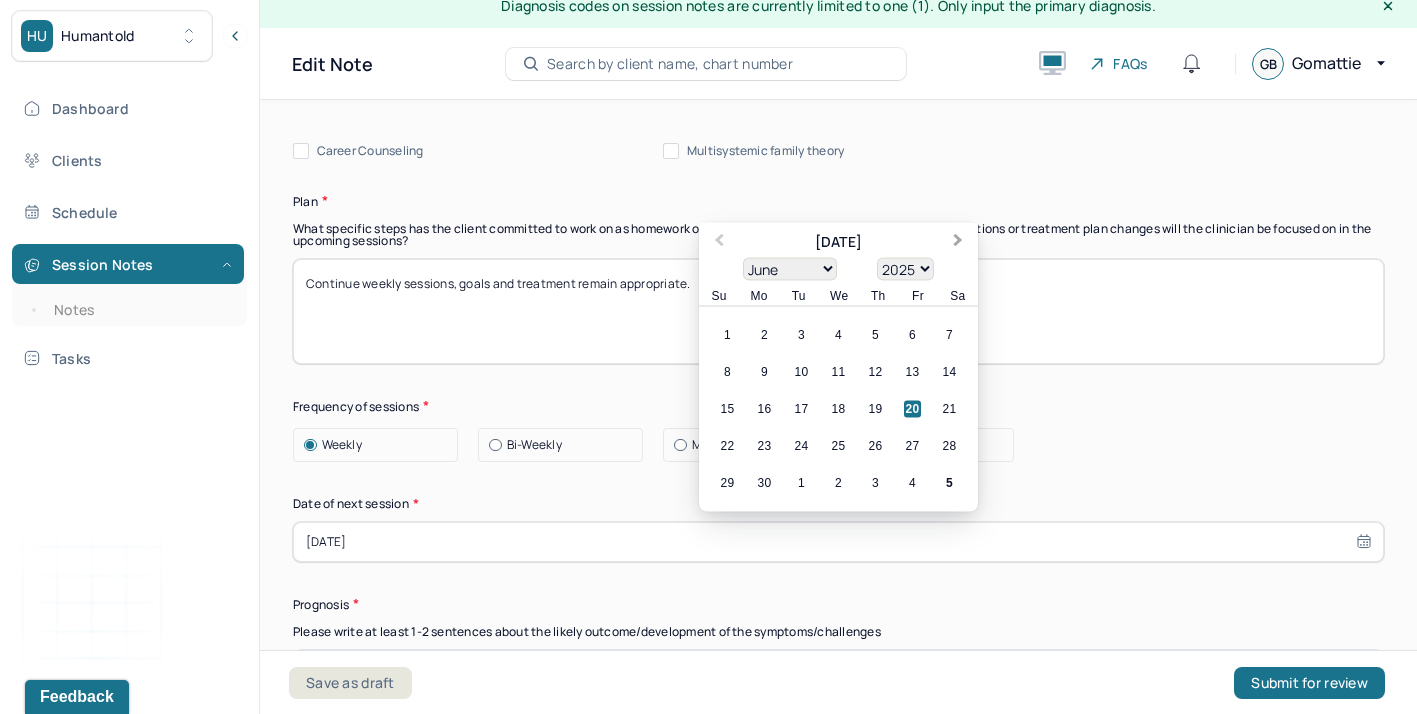 click on "Next Month" at bounding box center (960, 243) 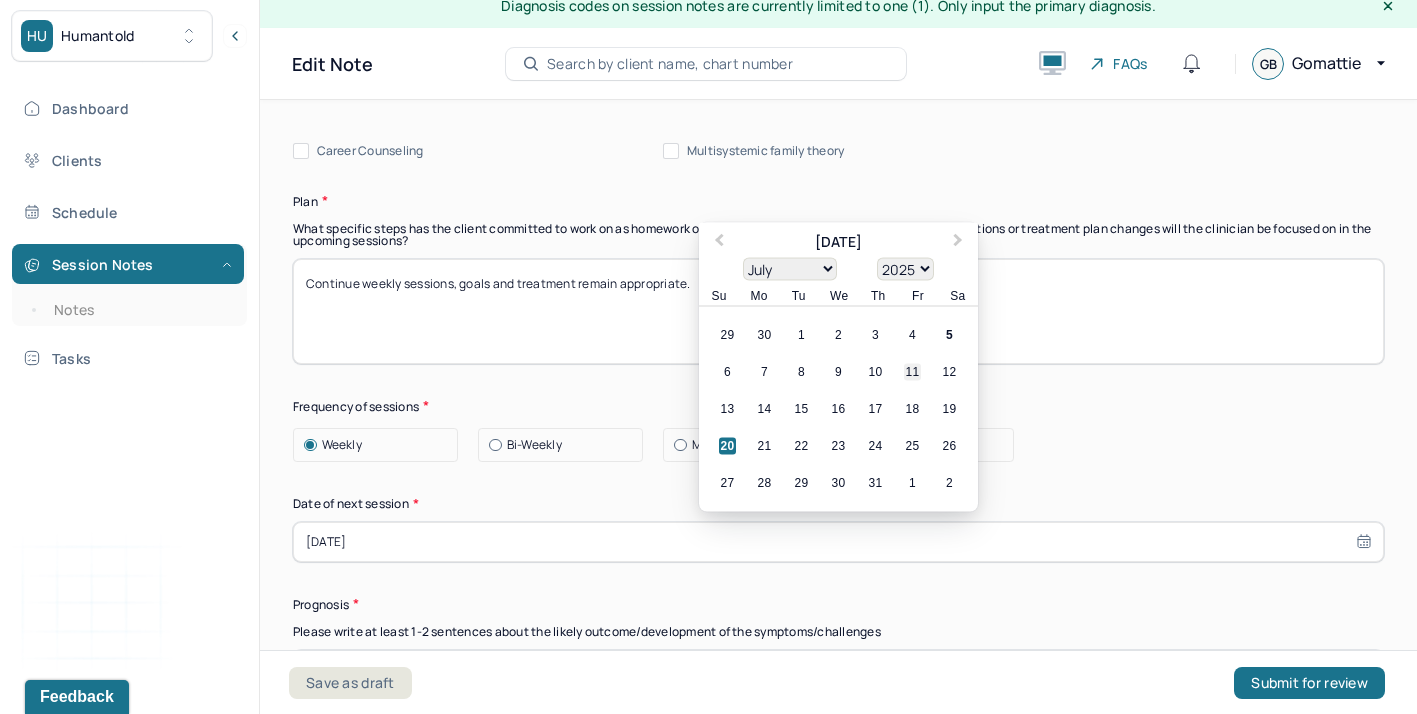 click on "11" at bounding box center (912, 371) 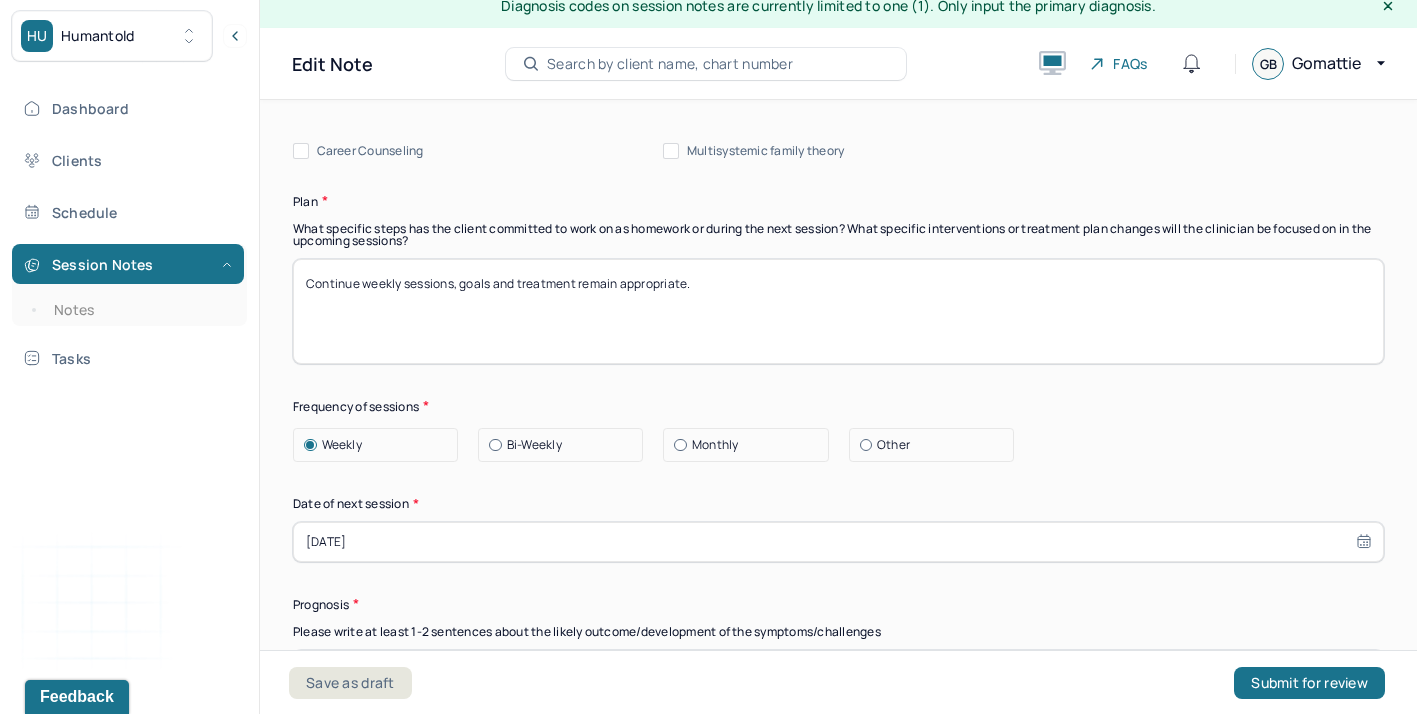 click on "Frequency of sessions" at bounding box center [838, 406] 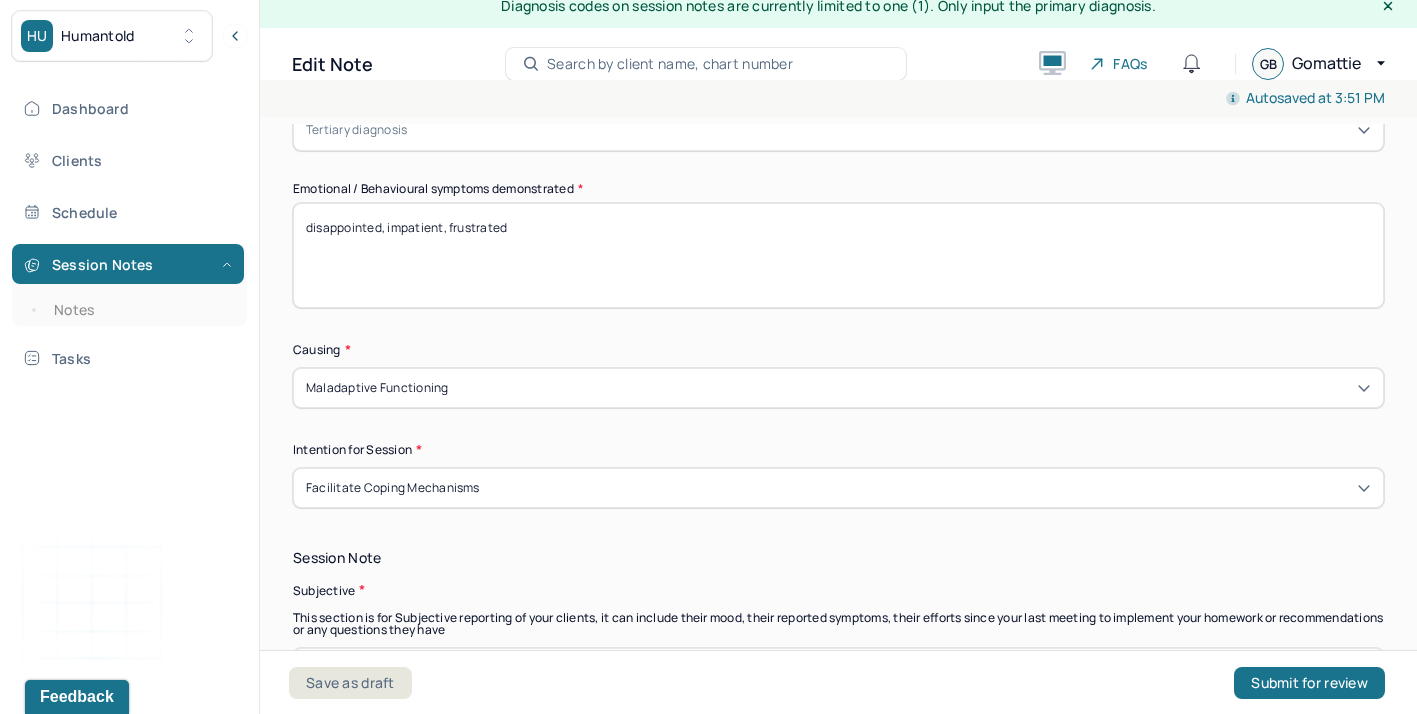 scroll, scrollTop: 1013, scrollLeft: 0, axis: vertical 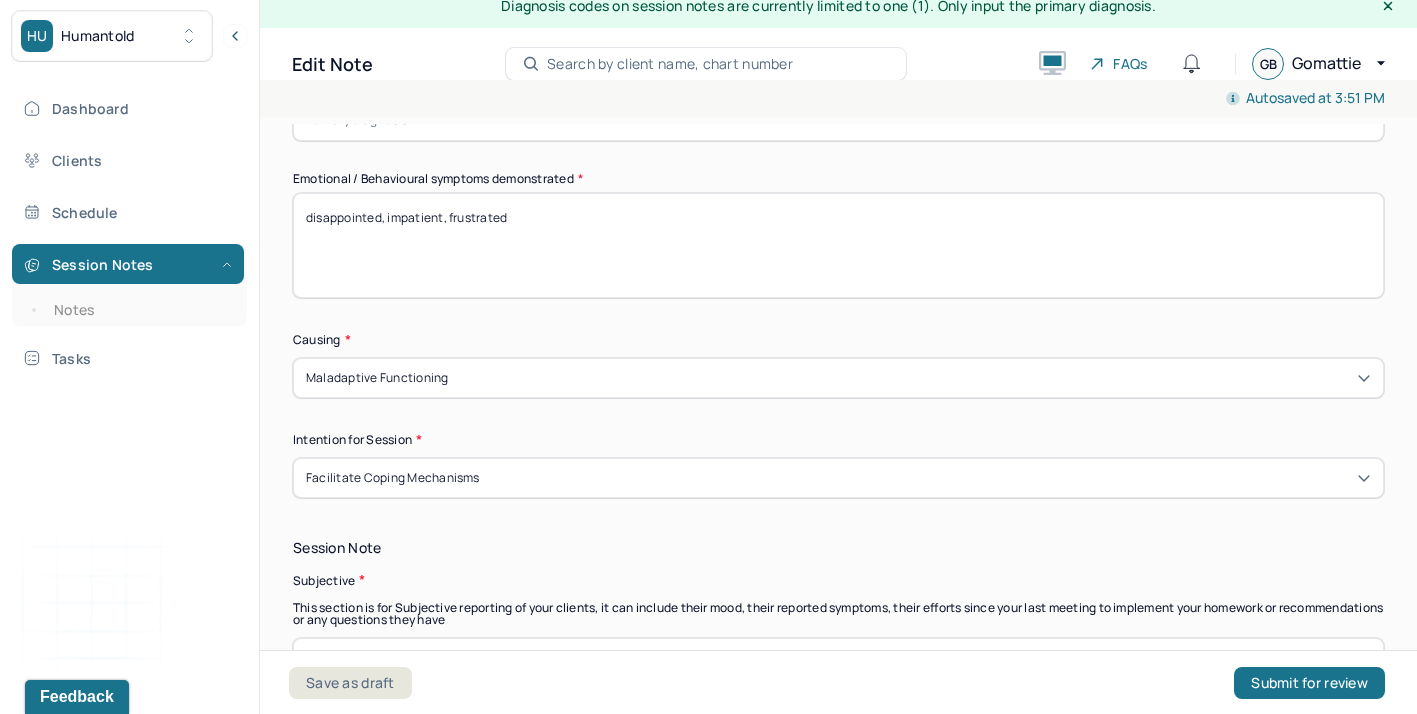 drag, startPoint x: 542, startPoint y: 203, endPoint x: 329, endPoint y: 198, distance: 213.05867 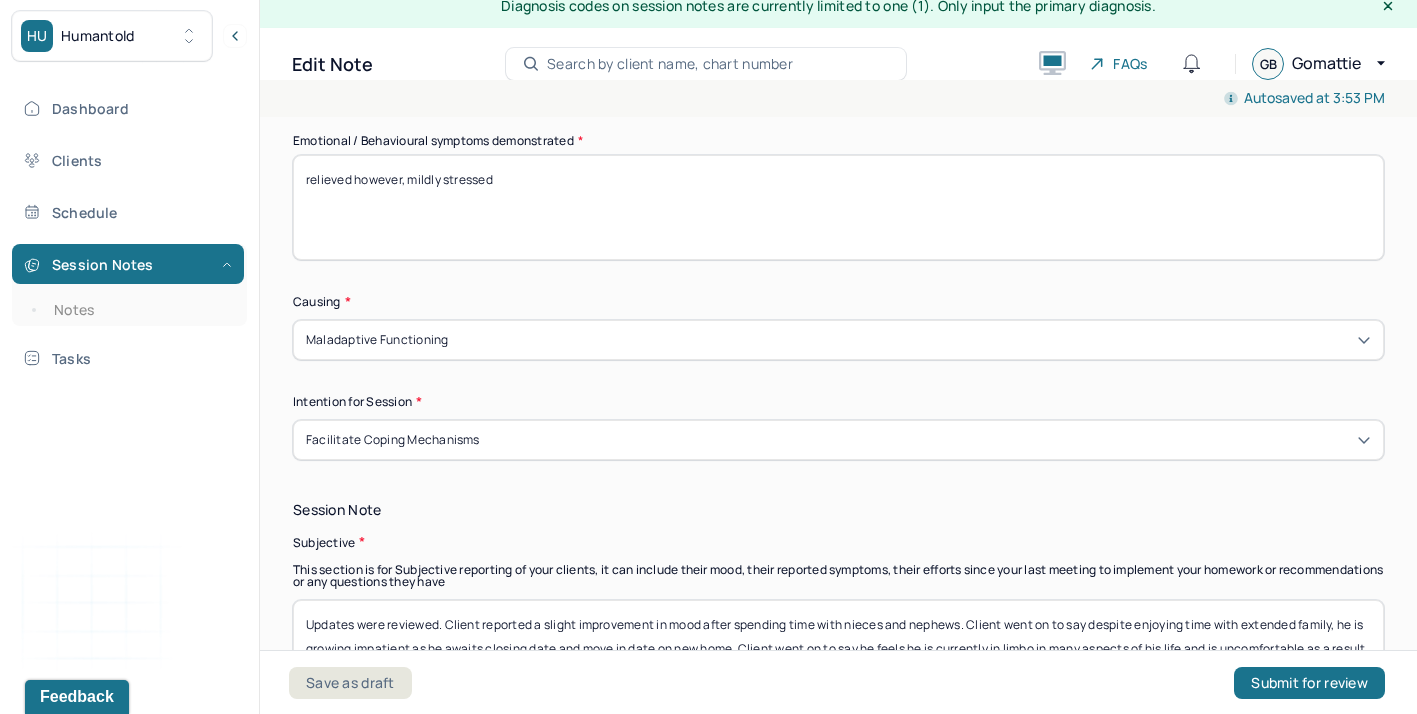 scroll, scrollTop: 1059, scrollLeft: 0, axis: vertical 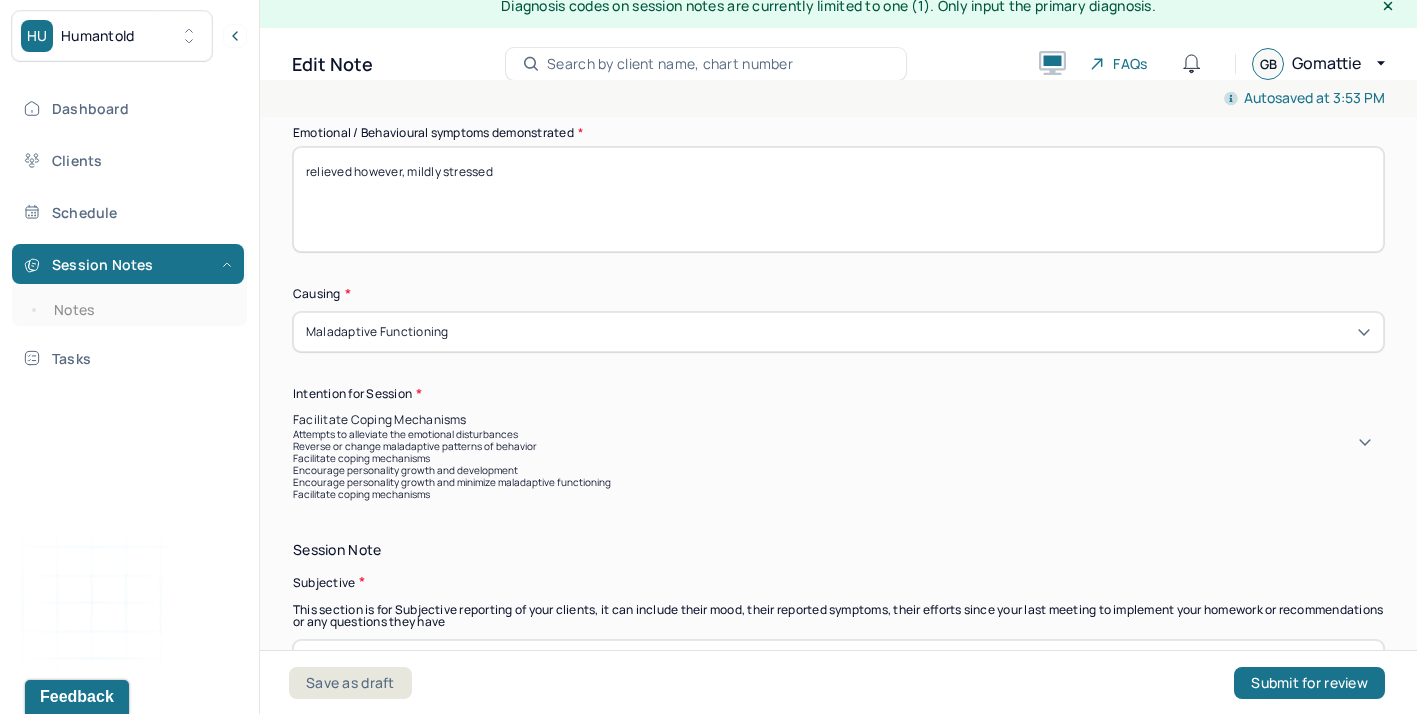click on "Facilitate coping mechanisms" at bounding box center (838, 420) 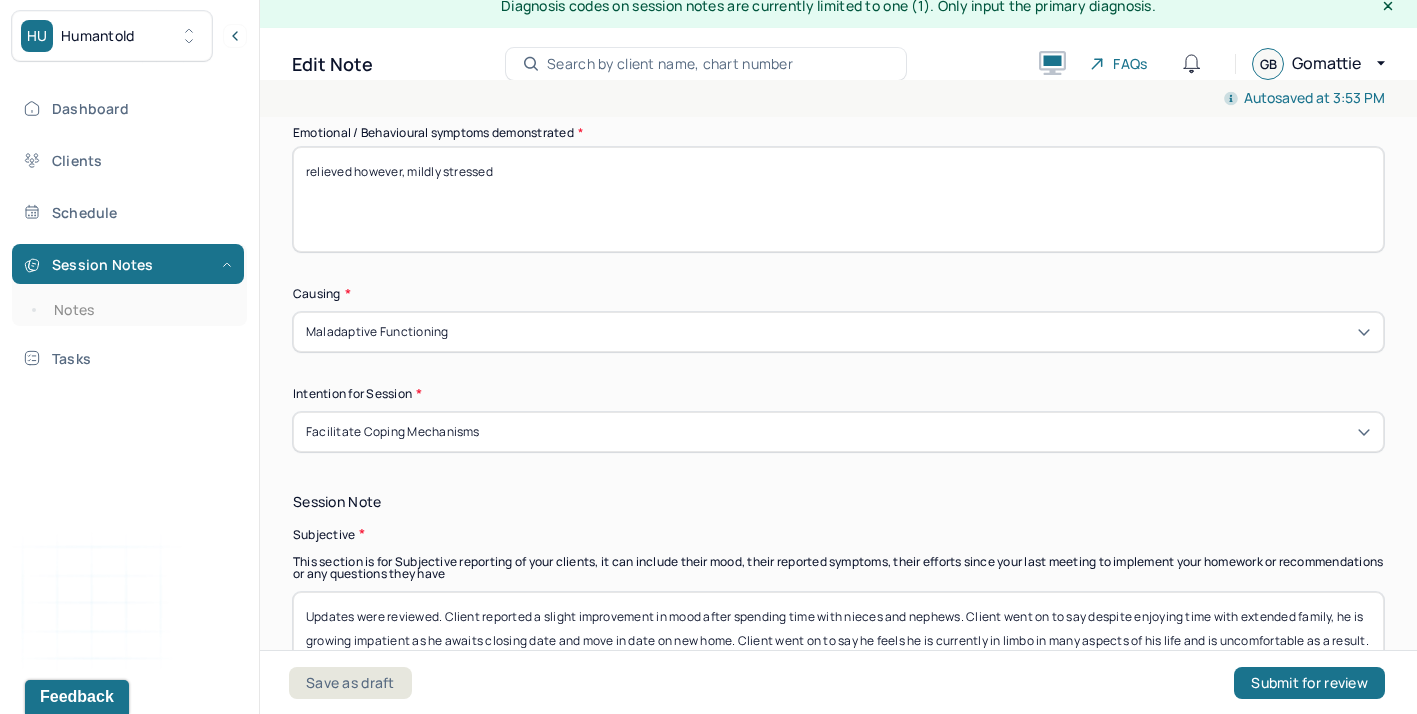 click on "relieved however, mildly stressed" at bounding box center [838, 199] 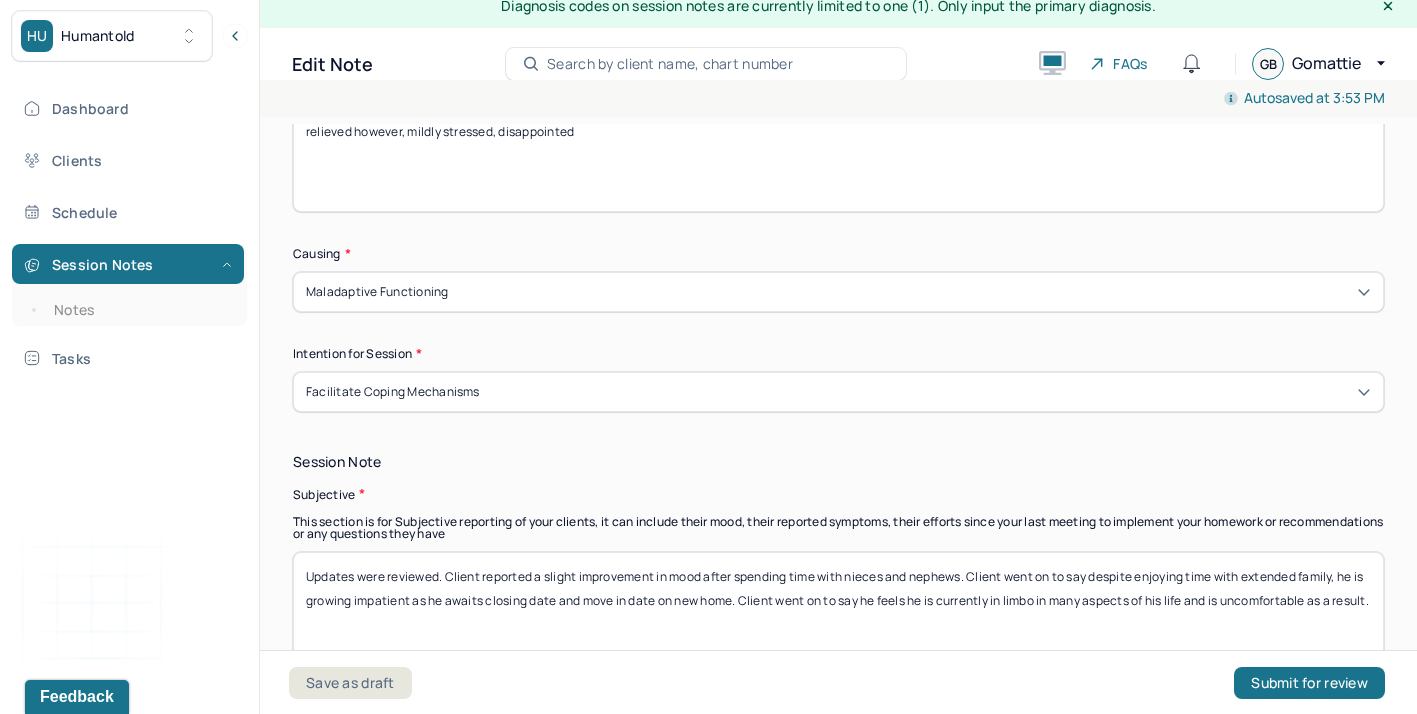 scroll, scrollTop: 1111, scrollLeft: 0, axis: vertical 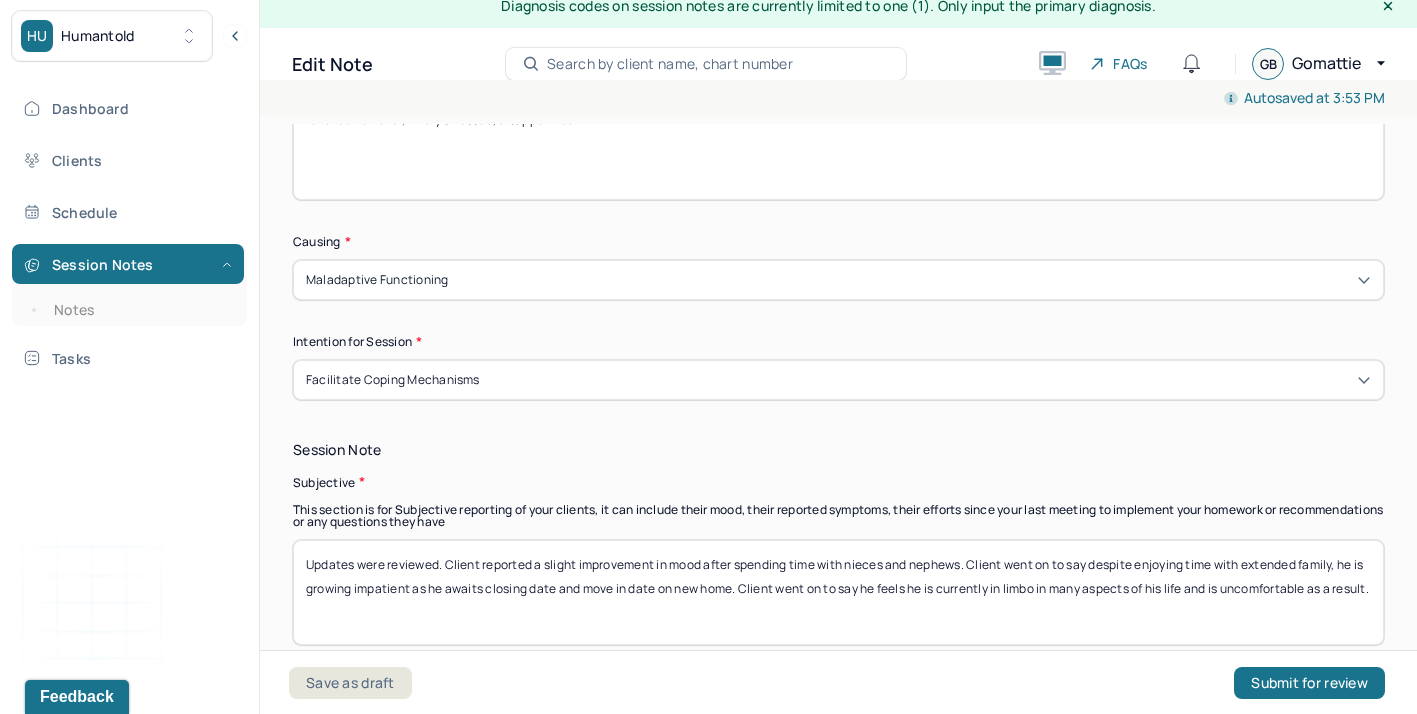 type on "relieved however, mildly stressed, disappointed" 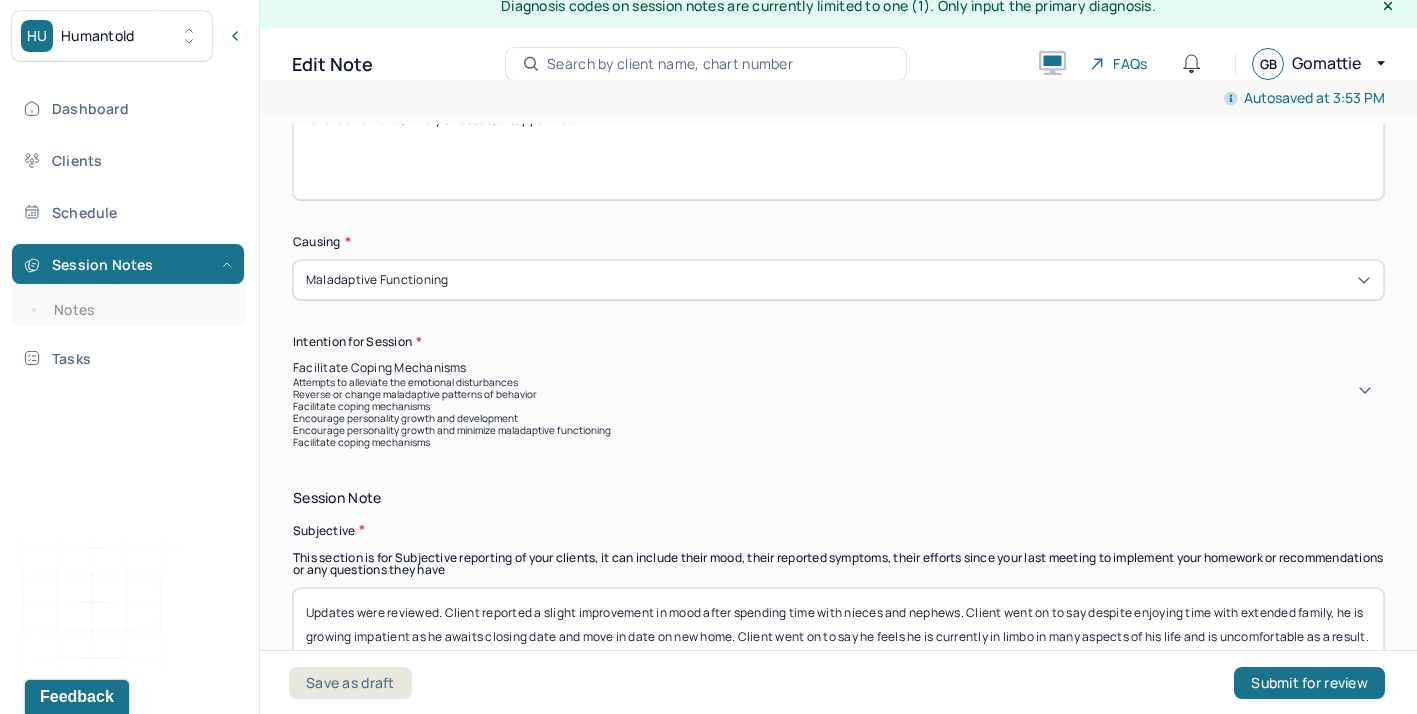 click on "Attempts to alleviate the emotional disturbances" at bounding box center (838, 382) 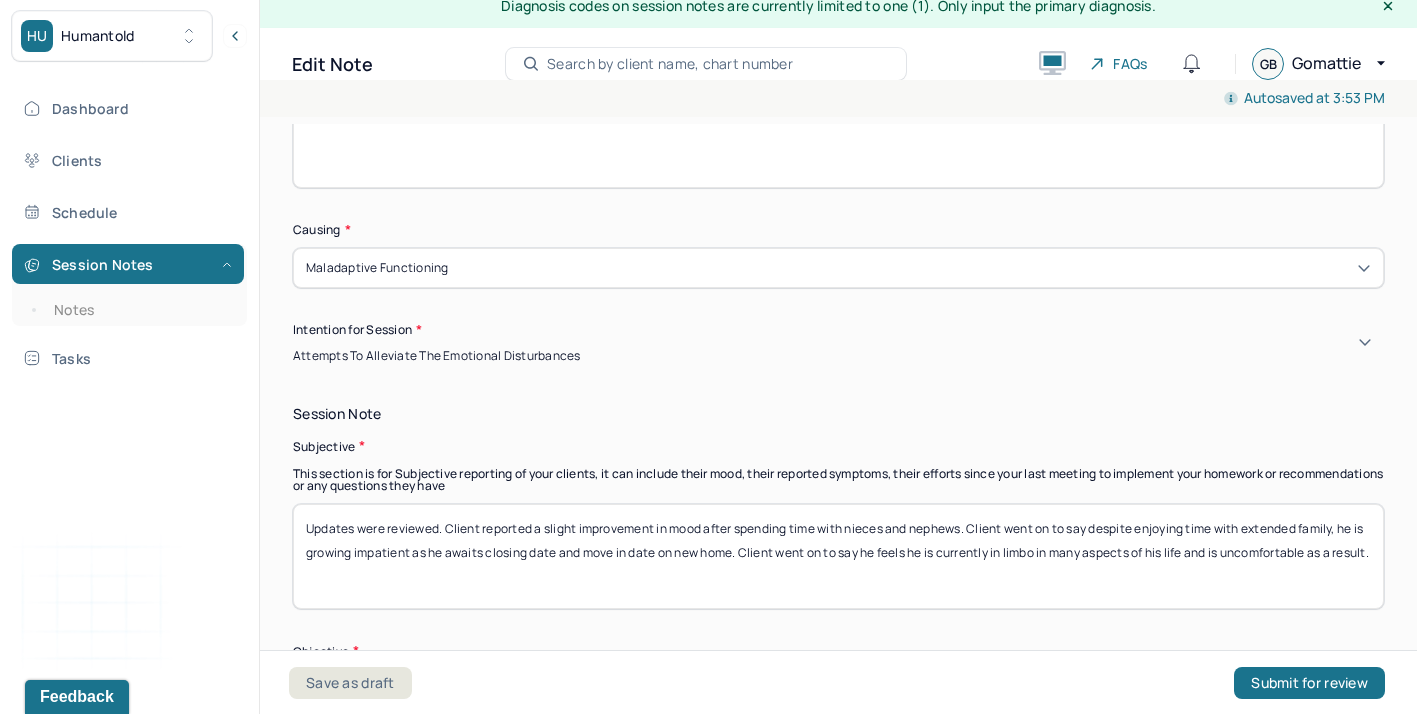 scroll, scrollTop: 1127, scrollLeft: 0, axis: vertical 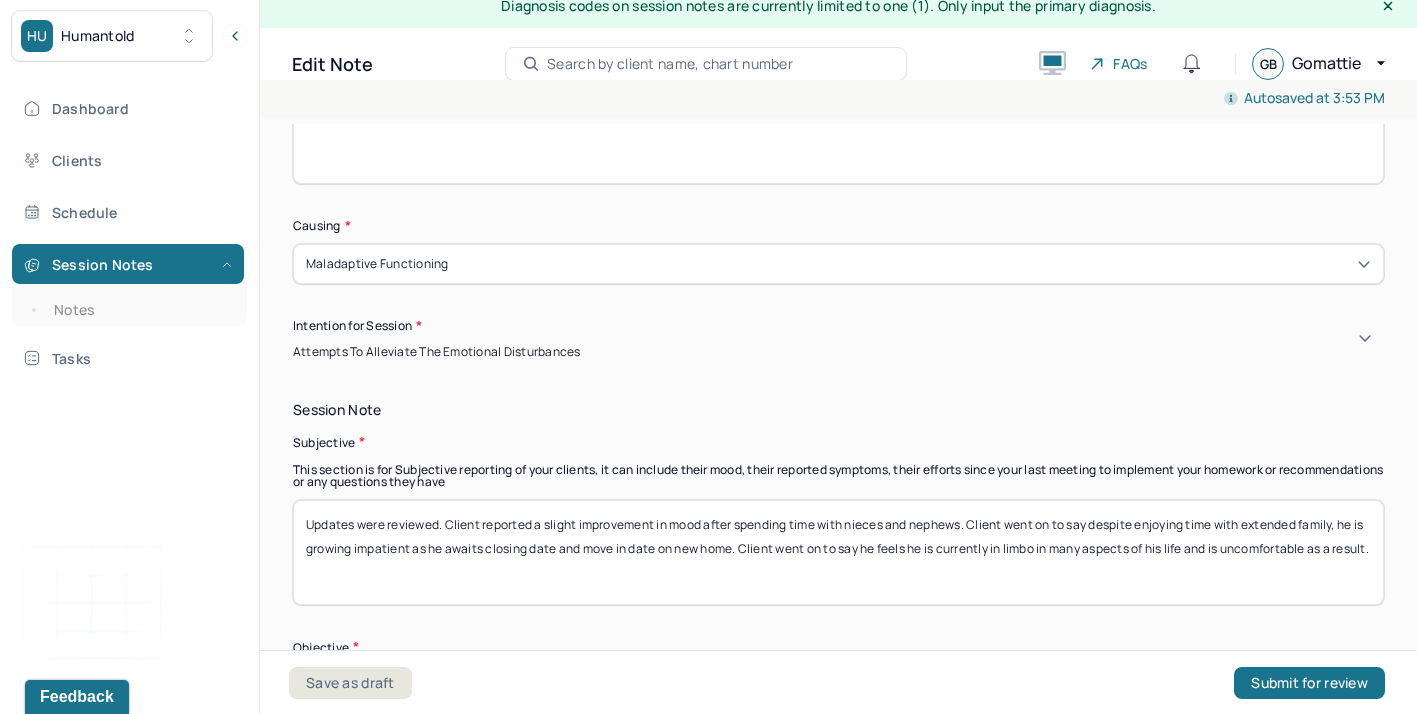 click on "Attempts to alleviate the emotional disturbances" at bounding box center [838, 352] 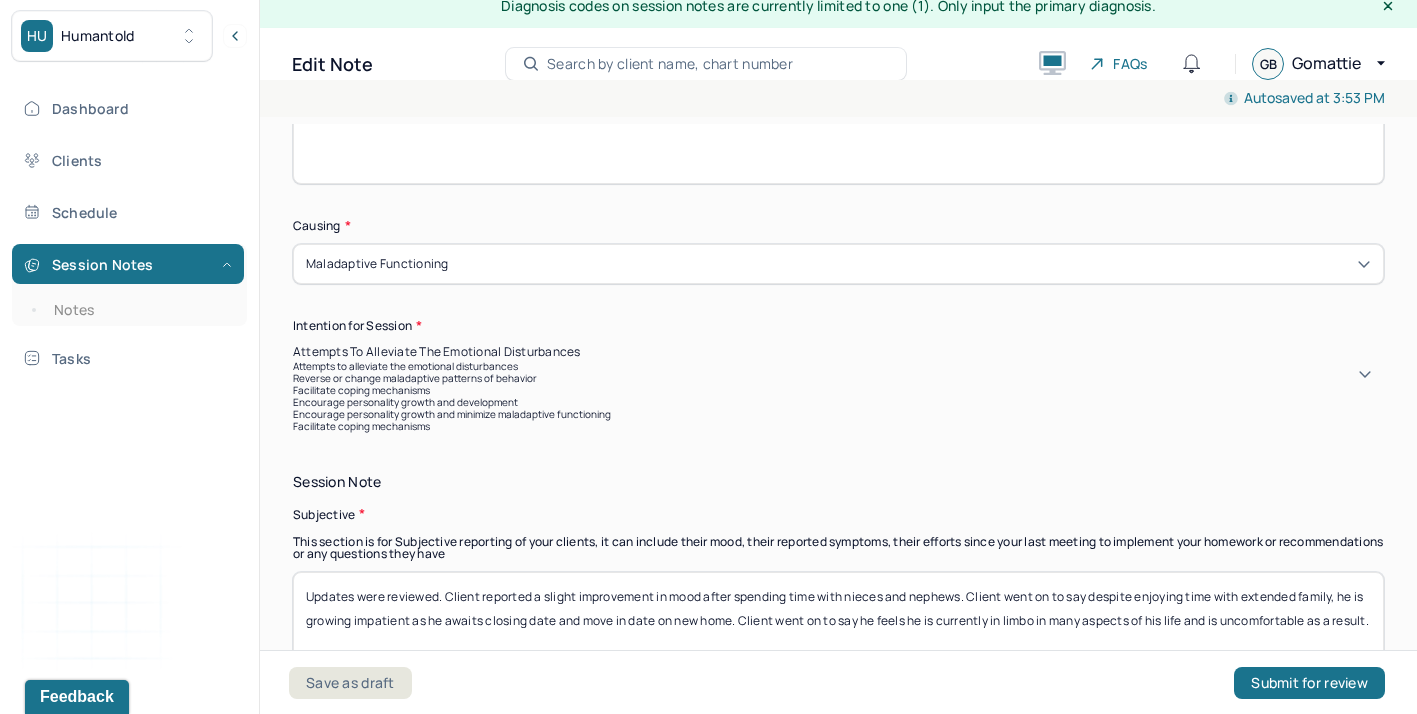 click on "Encourage personality growth and development" at bounding box center (838, 402) 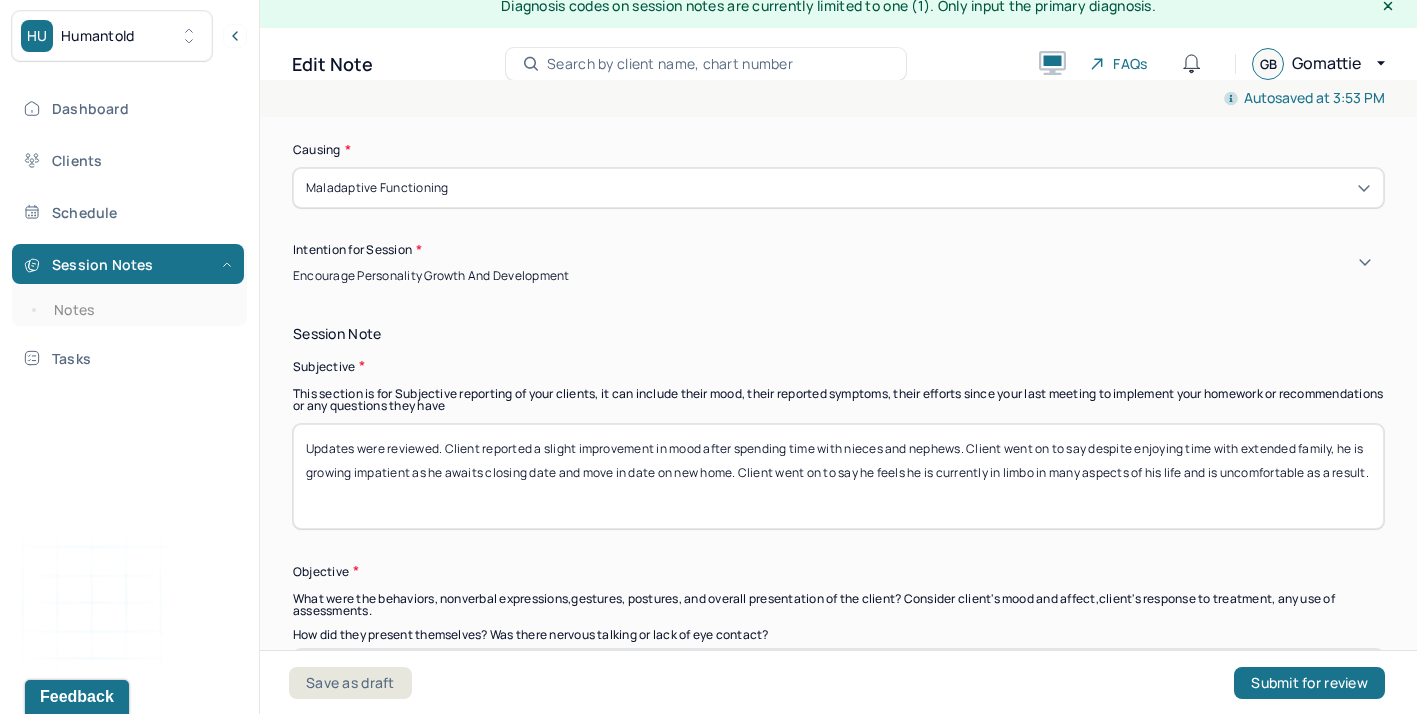 scroll, scrollTop: 1209, scrollLeft: 0, axis: vertical 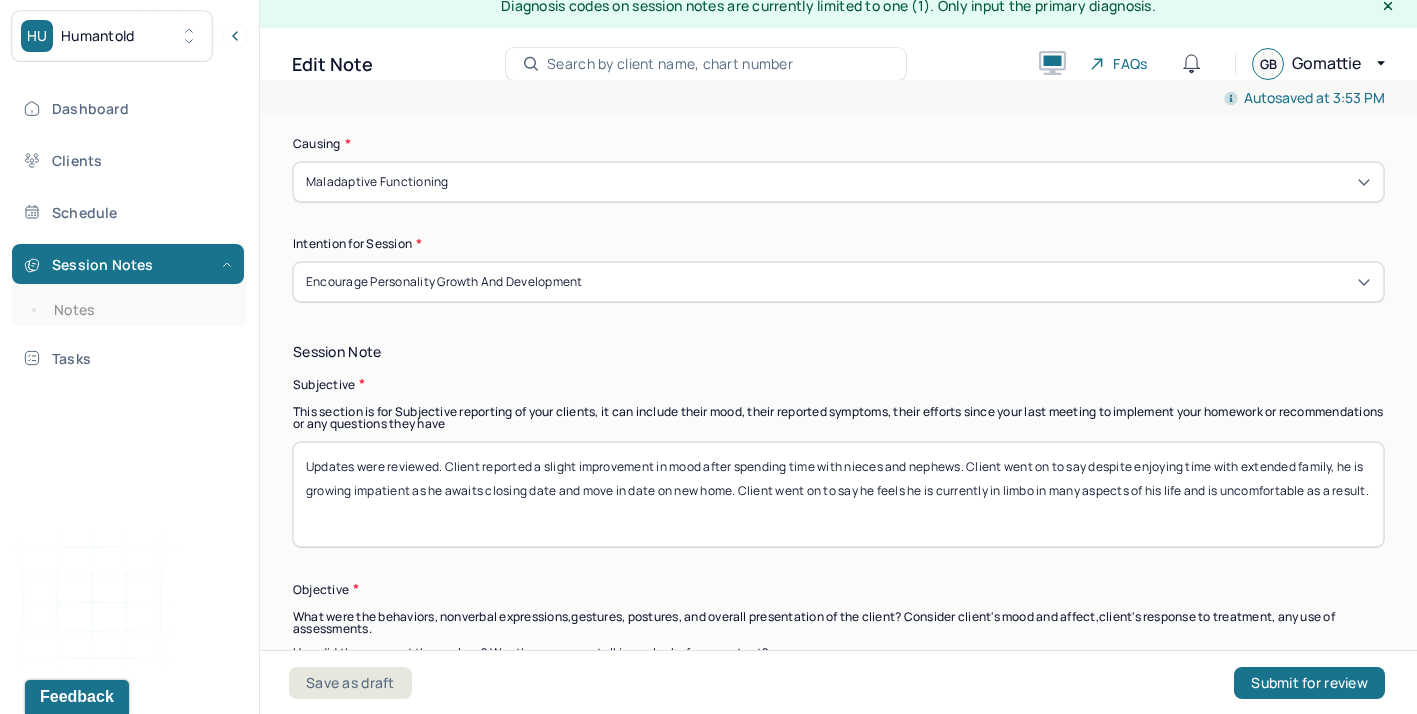 drag, startPoint x: 369, startPoint y: 519, endPoint x: 275, endPoint y: 436, distance: 125.39936 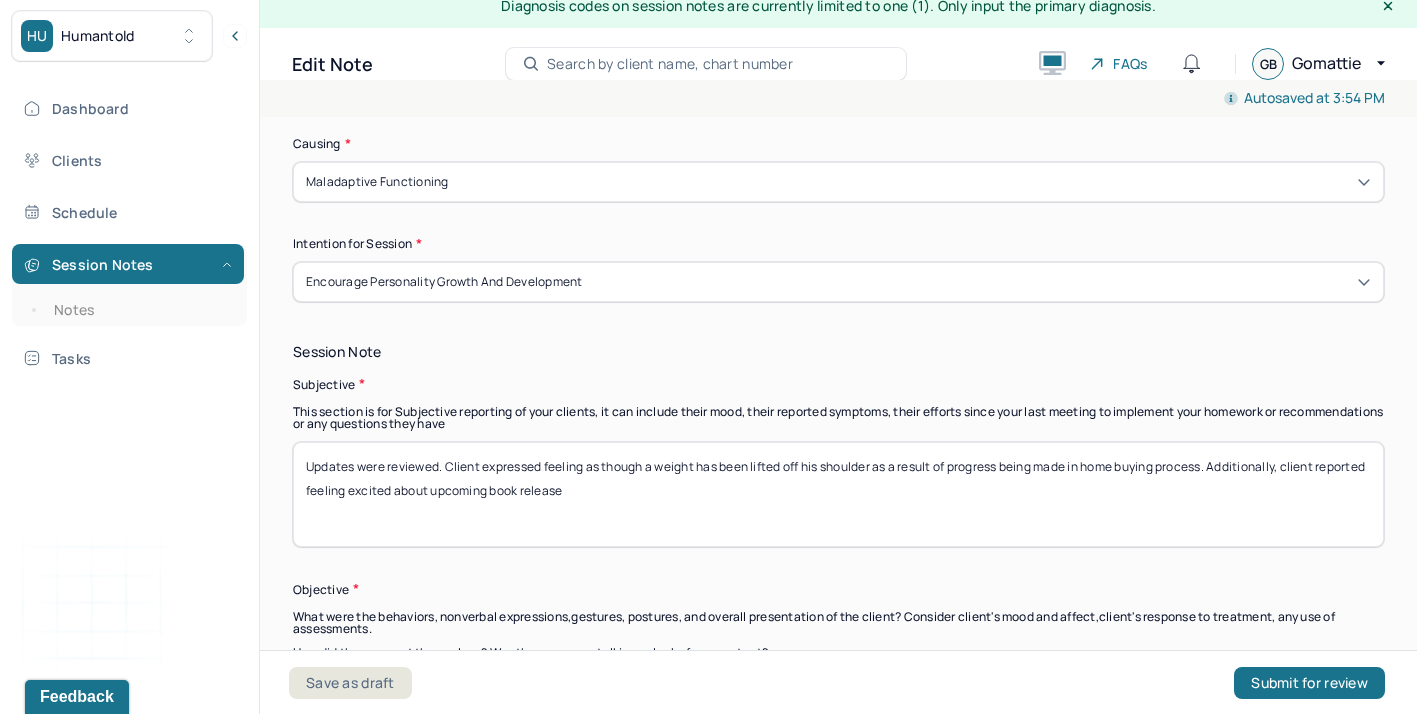 click on "Updates were reviewed. Client expressed feeling as though a weight has been lifted off his shoulder as a result of progress being made in home buying process. Additionally, client reported feeling exicted about upcoming book release" at bounding box center (838, 494) 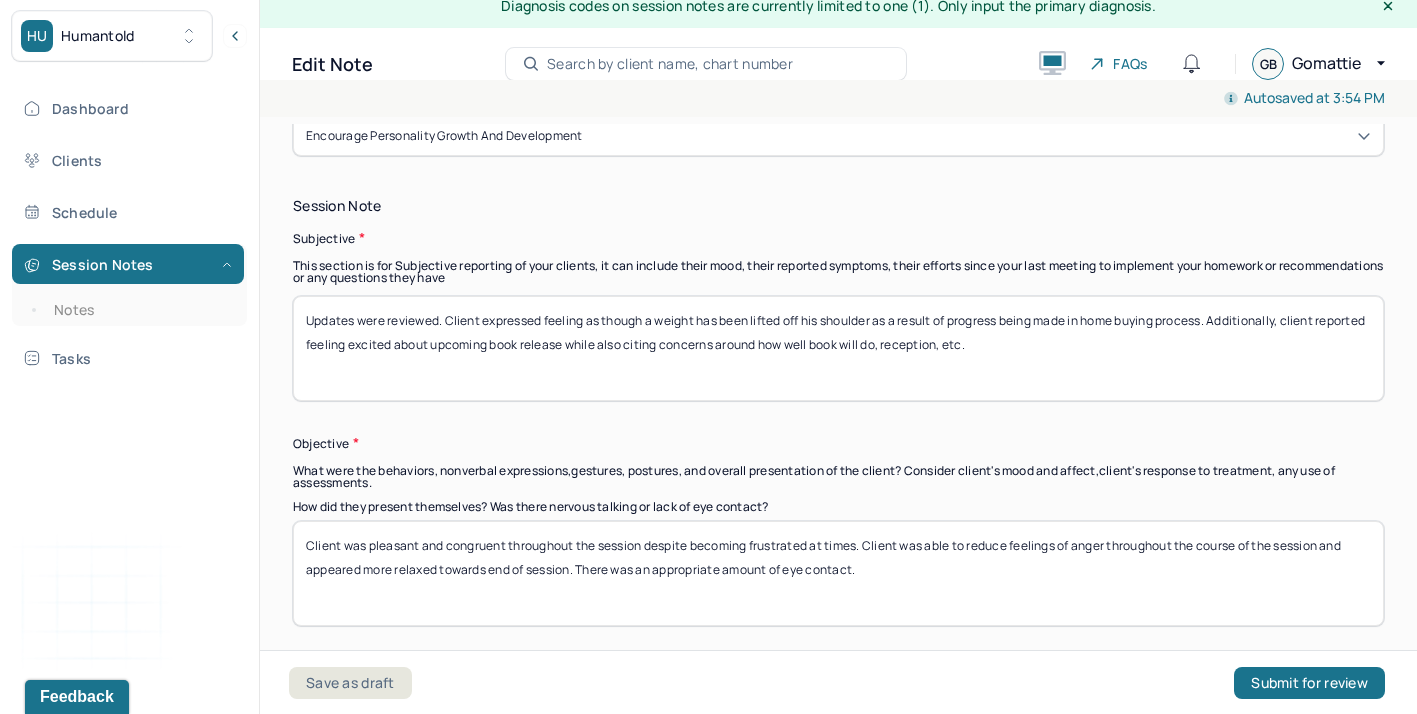 scroll, scrollTop: 1365, scrollLeft: 0, axis: vertical 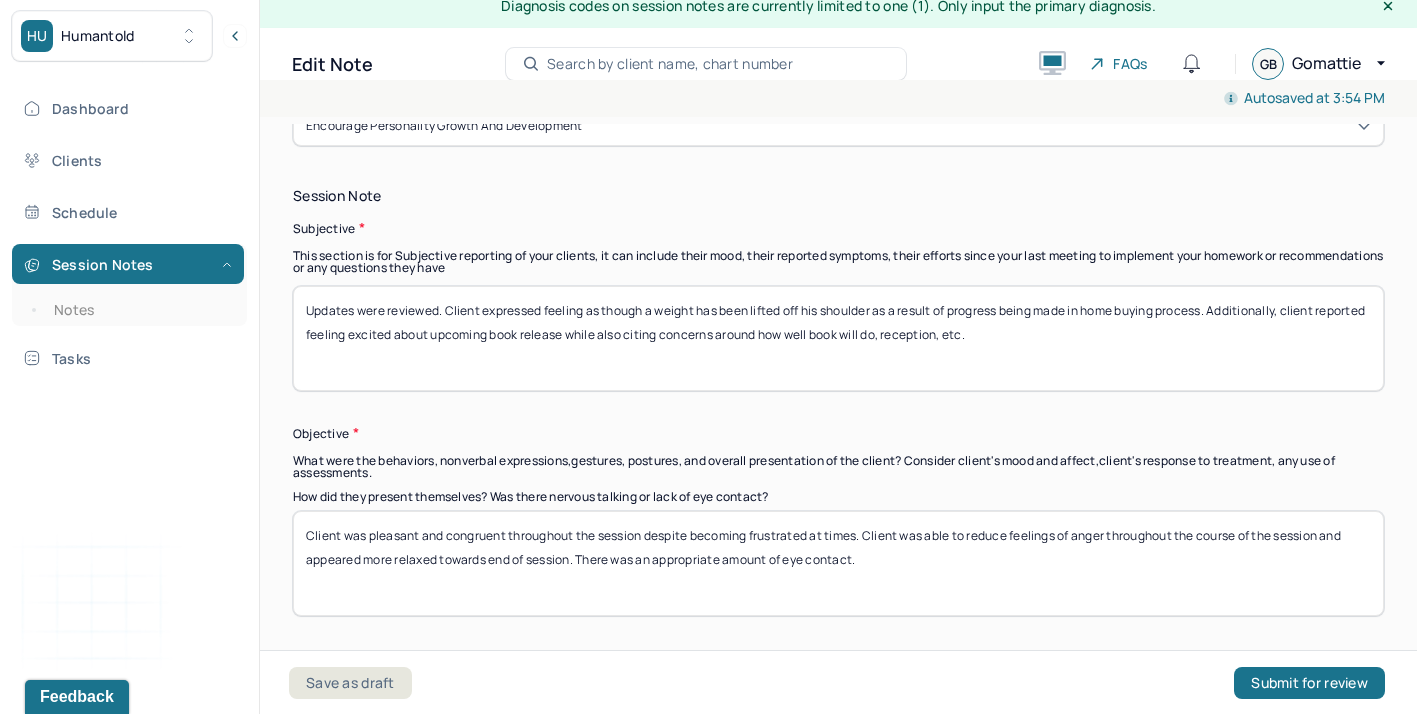 type on "Updates were reviewed. Client expressed feeling as though a weight has been lifted off his shoulder as a result of progress being made in home buying process. Additionally, client reported feeling excited about upcoming book release while also citing concerns around how well book will do, reception, etc." 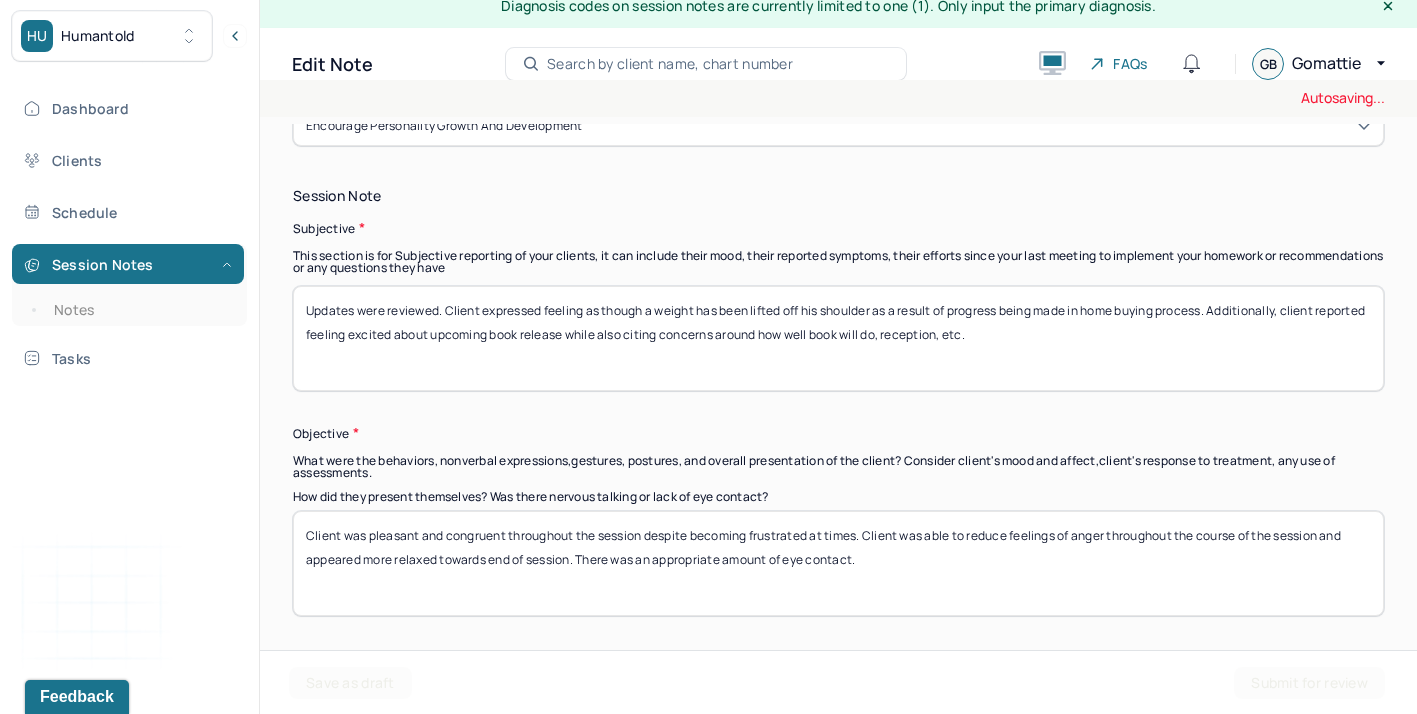 drag, startPoint x: 909, startPoint y: 563, endPoint x: 283, endPoint y: 494, distance: 629.79126 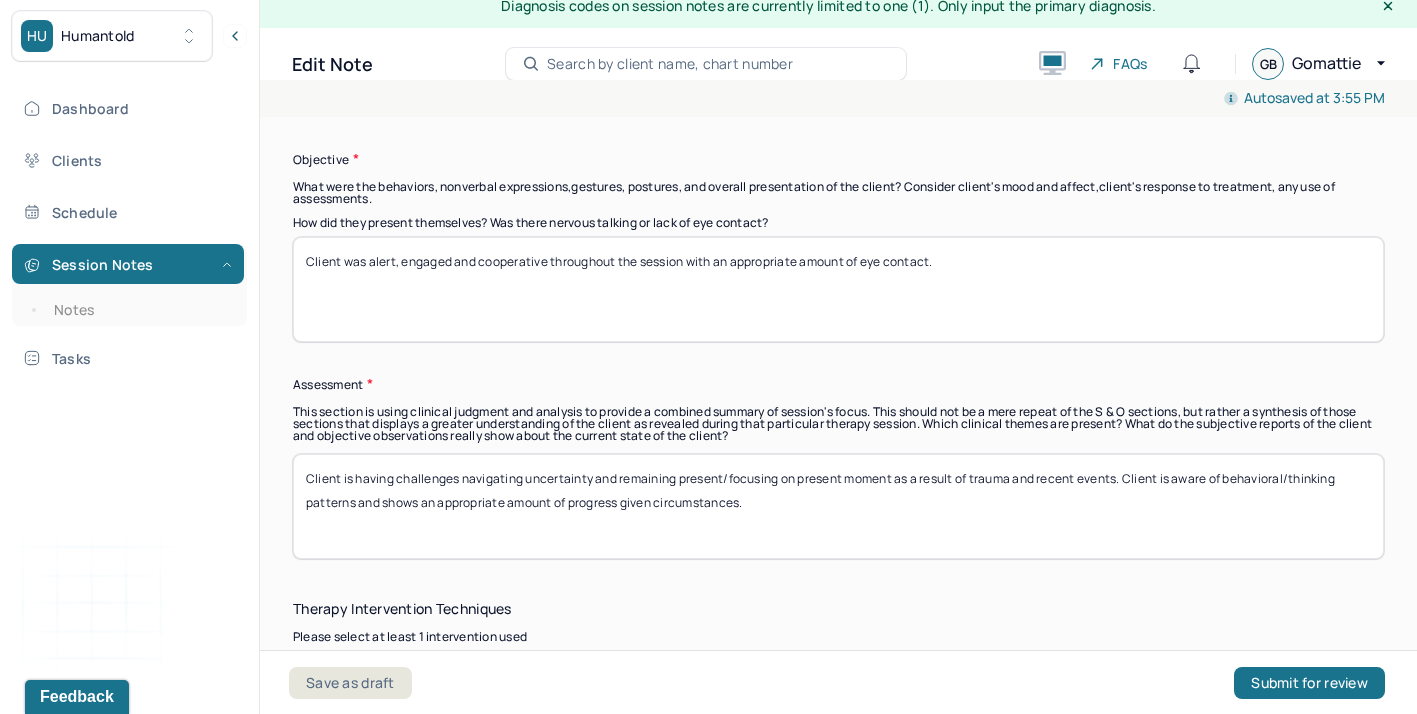 scroll, scrollTop: 1650, scrollLeft: 0, axis: vertical 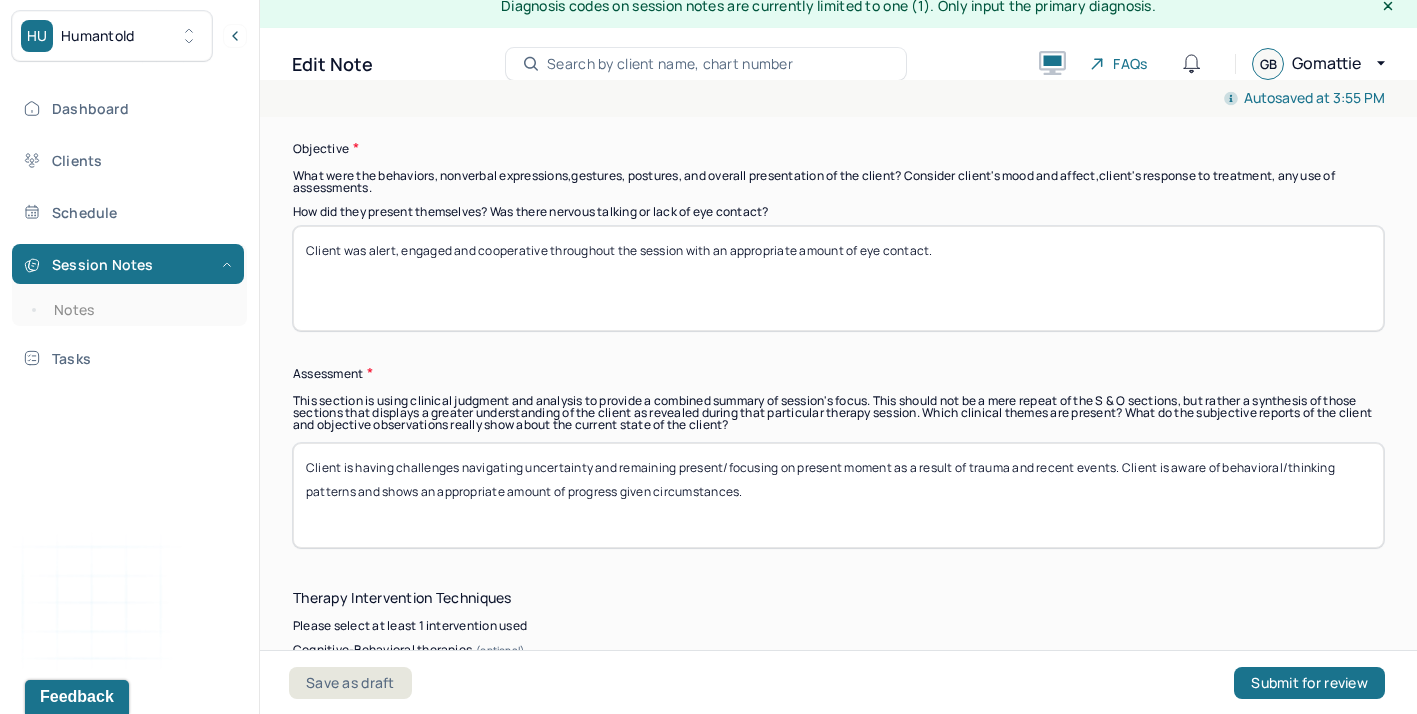 type on "Client was alert, engaged and cooperative throughout the session with an appropriate amount of eye contact." 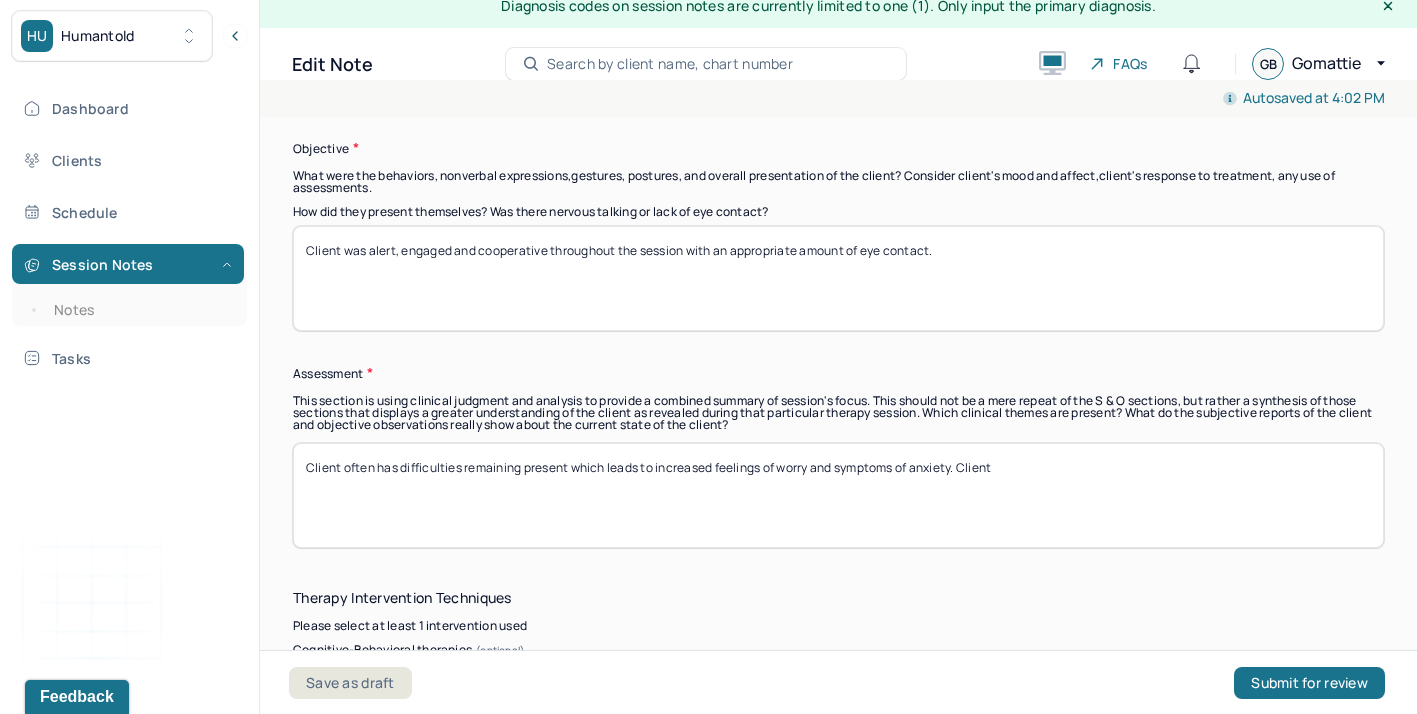 click on "Client often has difficulties remaining present which leads to increased feelings of worry and symptoms of anxiety. Client" at bounding box center (838, 495) 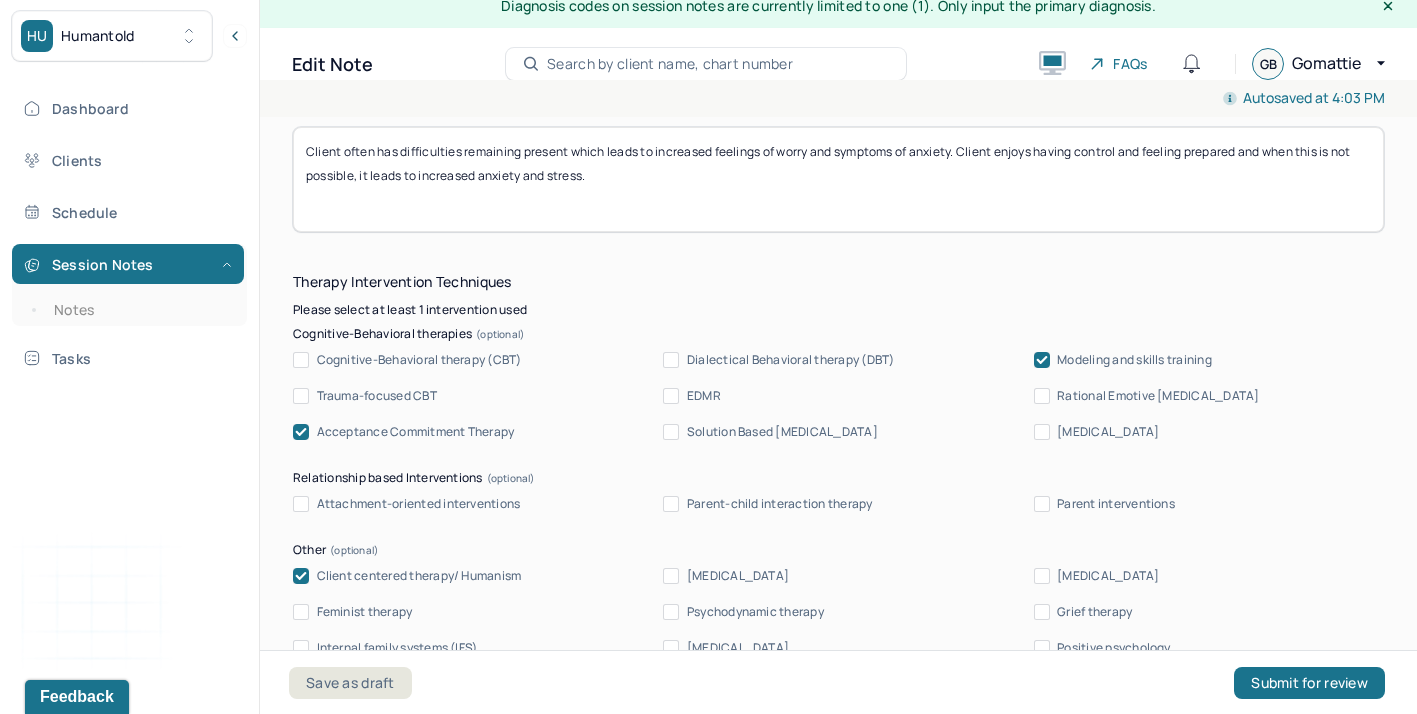 scroll, scrollTop: 1975, scrollLeft: 0, axis: vertical 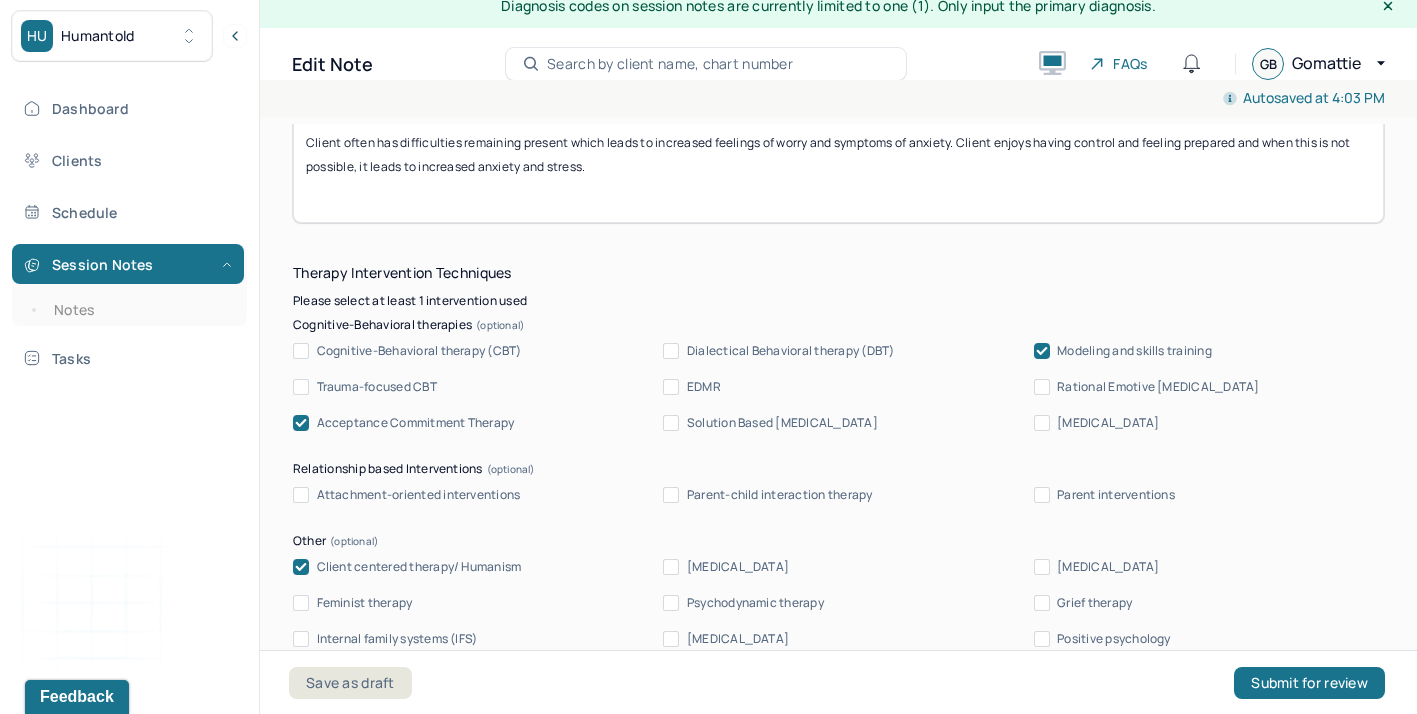 type on "Client often has difficulties remaining present which leads to increased feelings of worry and symptoms of anxiety. Client enjoys having control and feeling prepared and when this is not possible, it leads to increased anxiety and stress." 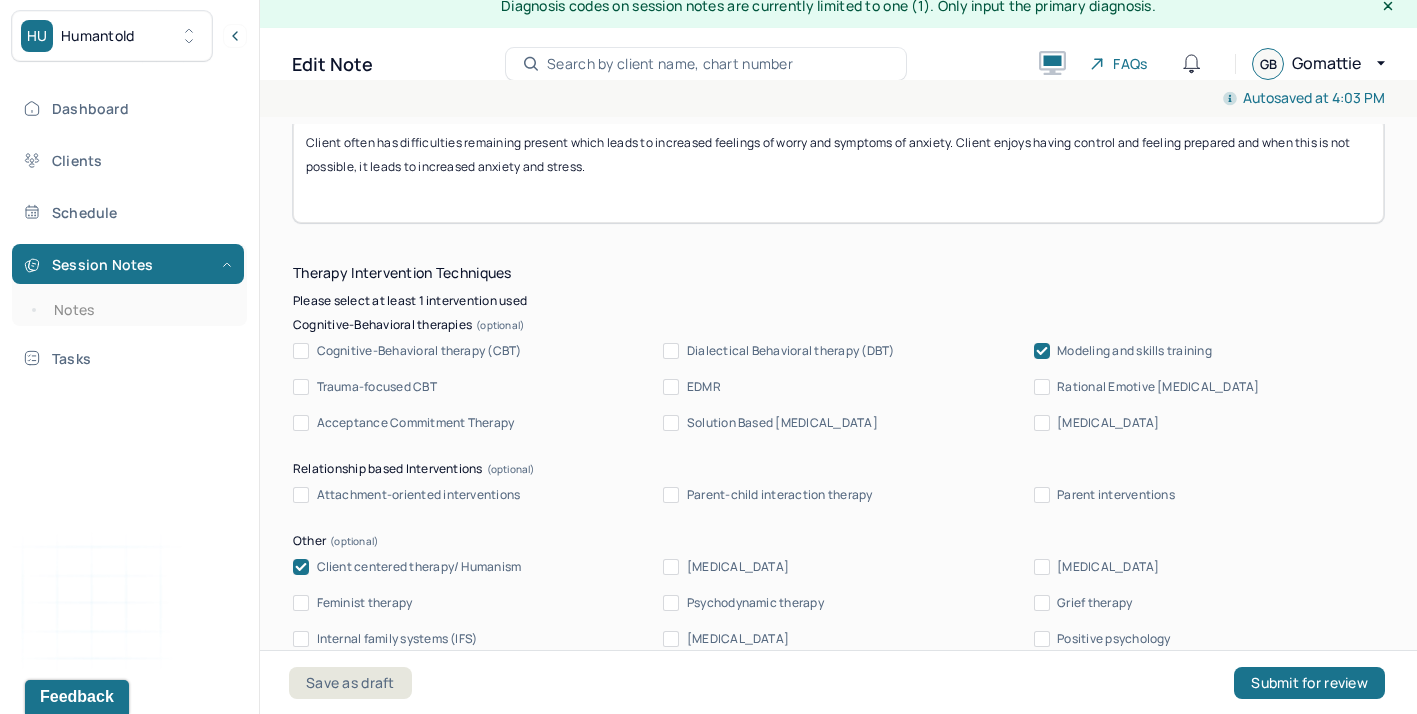 click on "Cognitive-Behavioral therapy (CBT) Dialectical Behavioral therapy (DBT) Modeling and skills training Trauma-focused CBT EDMR Rational Emotive [MEDICAL_DATA] Acceptance Commitment Therapy Solution Based [MEDICAL_DATA] [MEDICAL_DATA]" at bounding box center [838, 387] 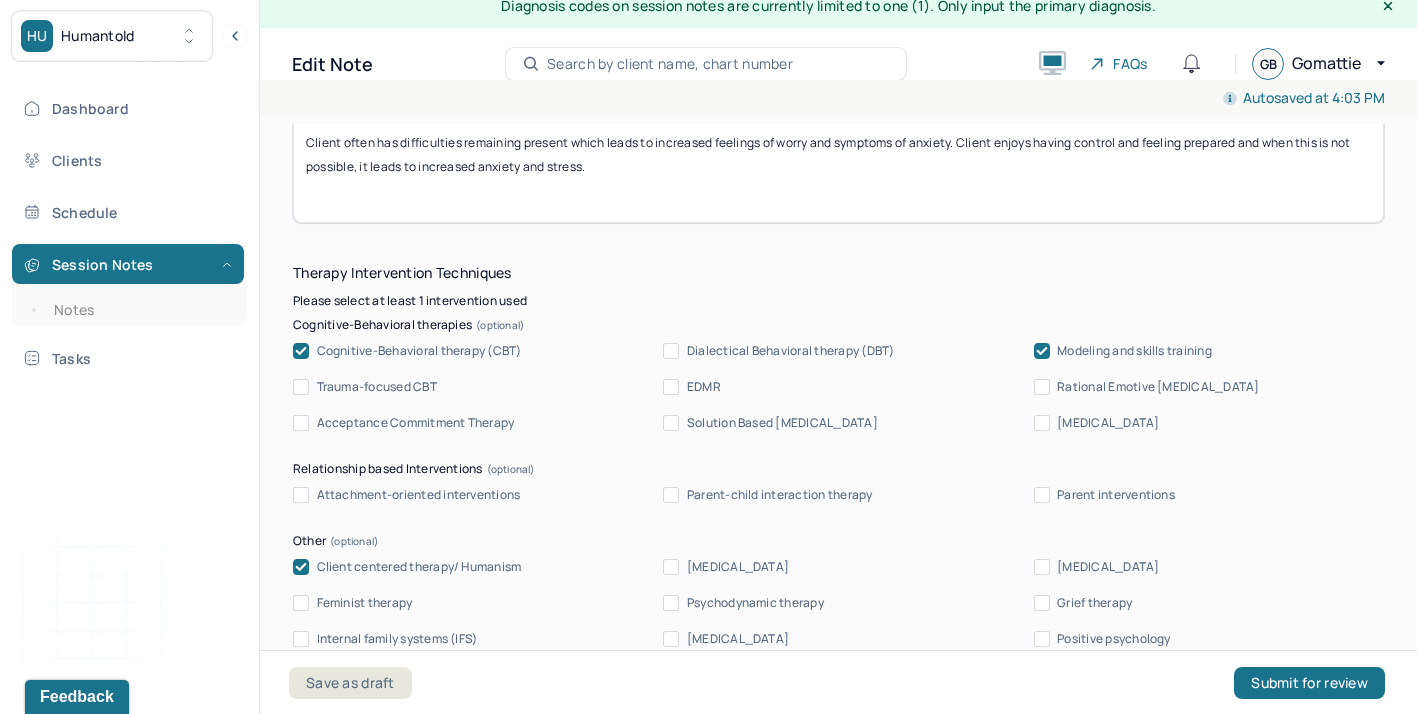 click 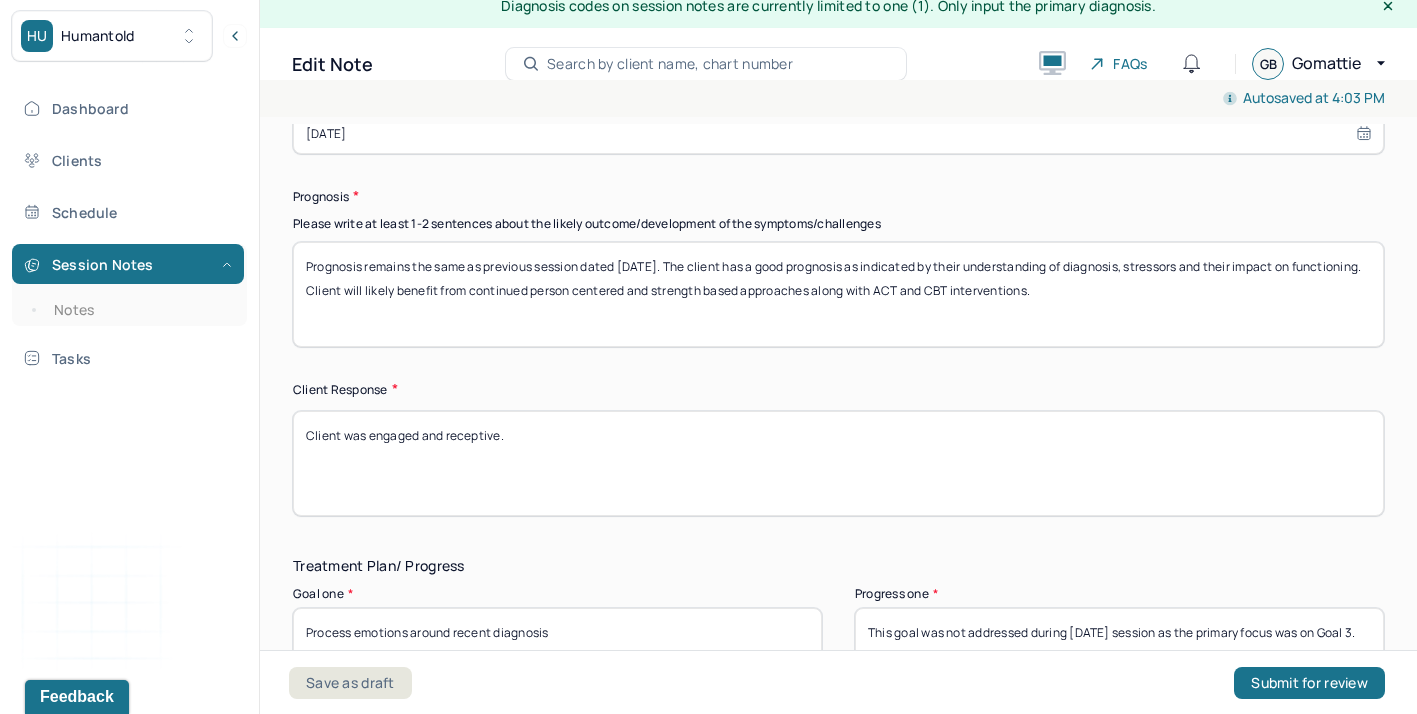 scroll, scrollTop: 3005, scrollLeft: 0, axis: vertical 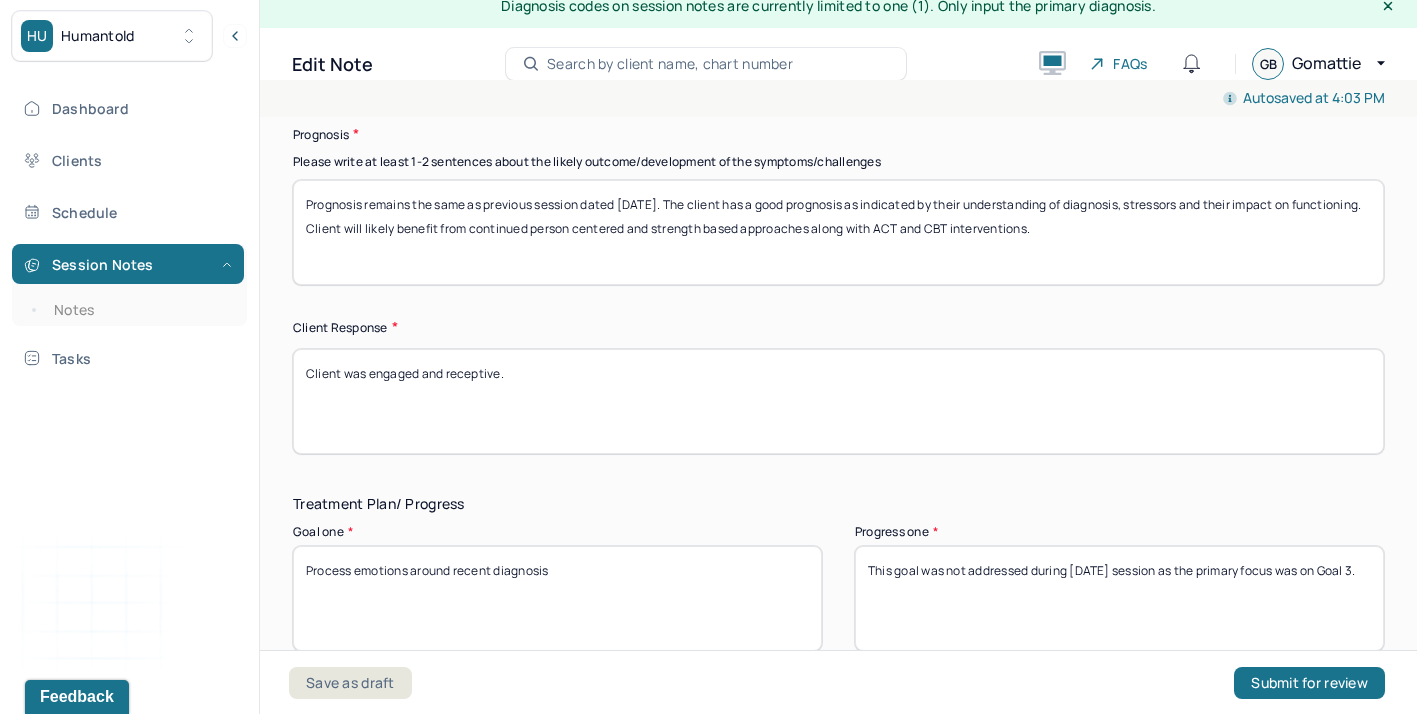 drag, startPoint x: 425, startPoint y: 365, endPoint x: 671, endPoint y: 364, distance: 246.00203 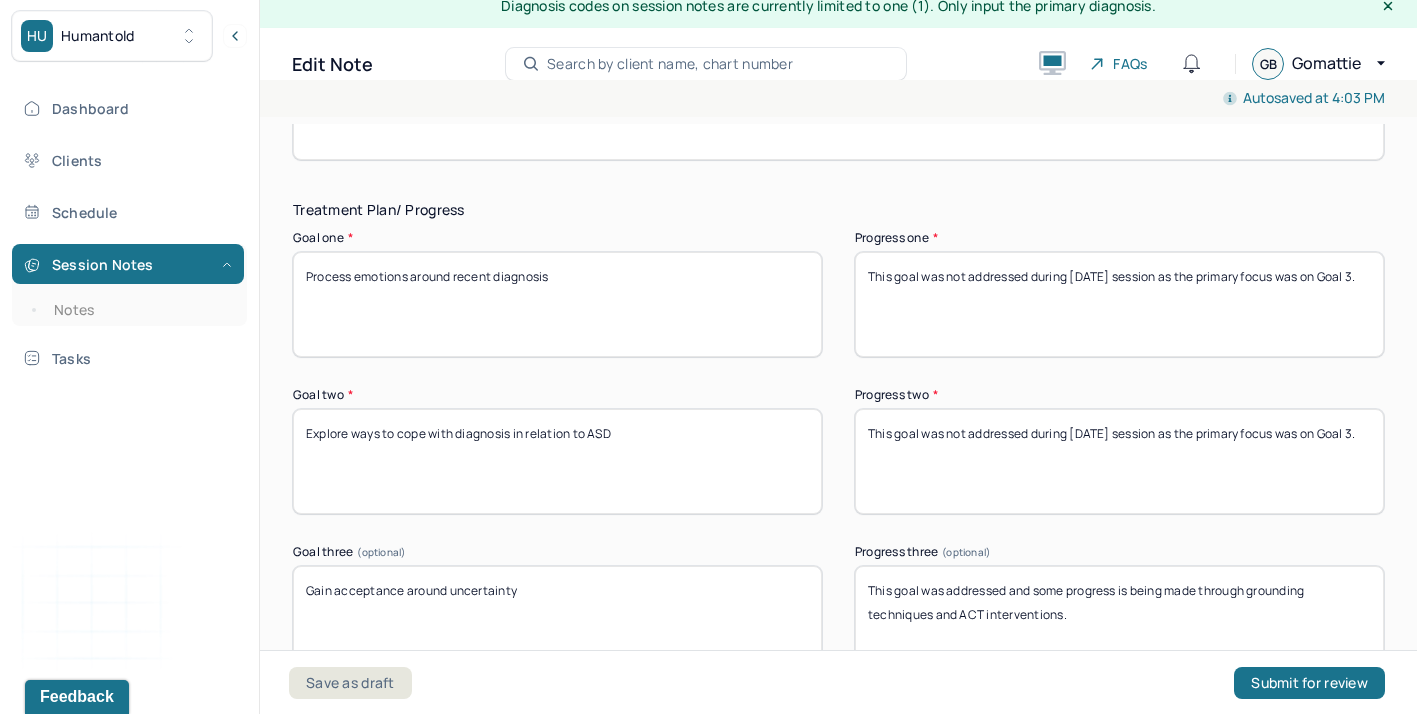 scroll, scrollTop: 3300, scrollLeft: 0, axis: vertical 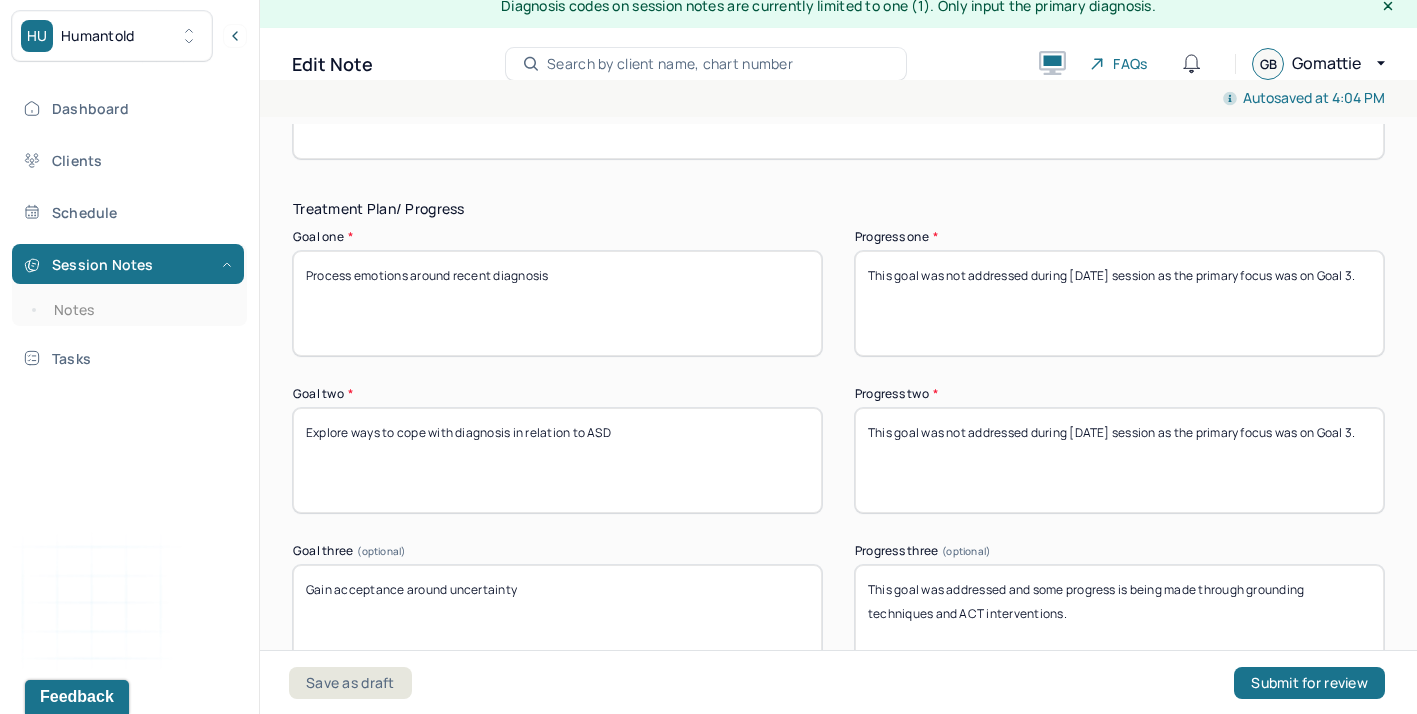 type on "Client was engaged and introspective." 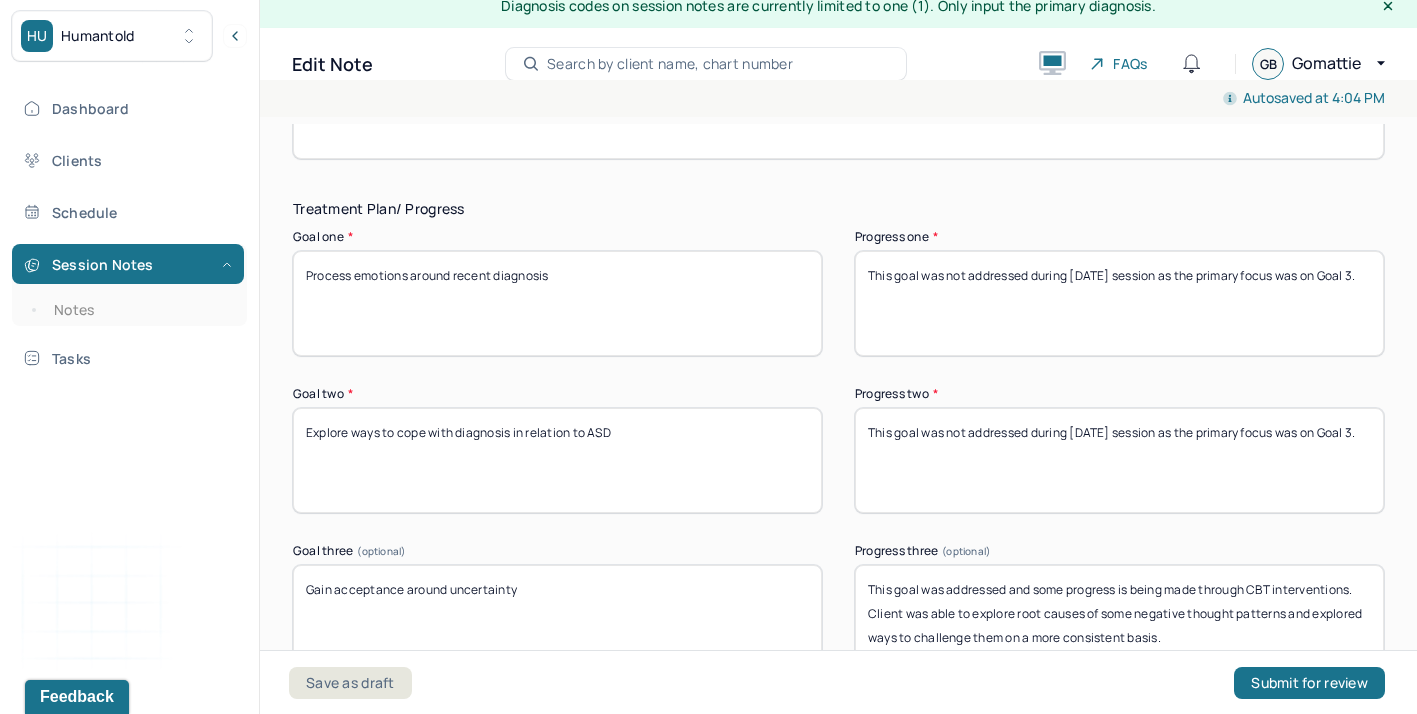 scroll, scrollTop: 36, scrollLeft: 0, axis: vertical 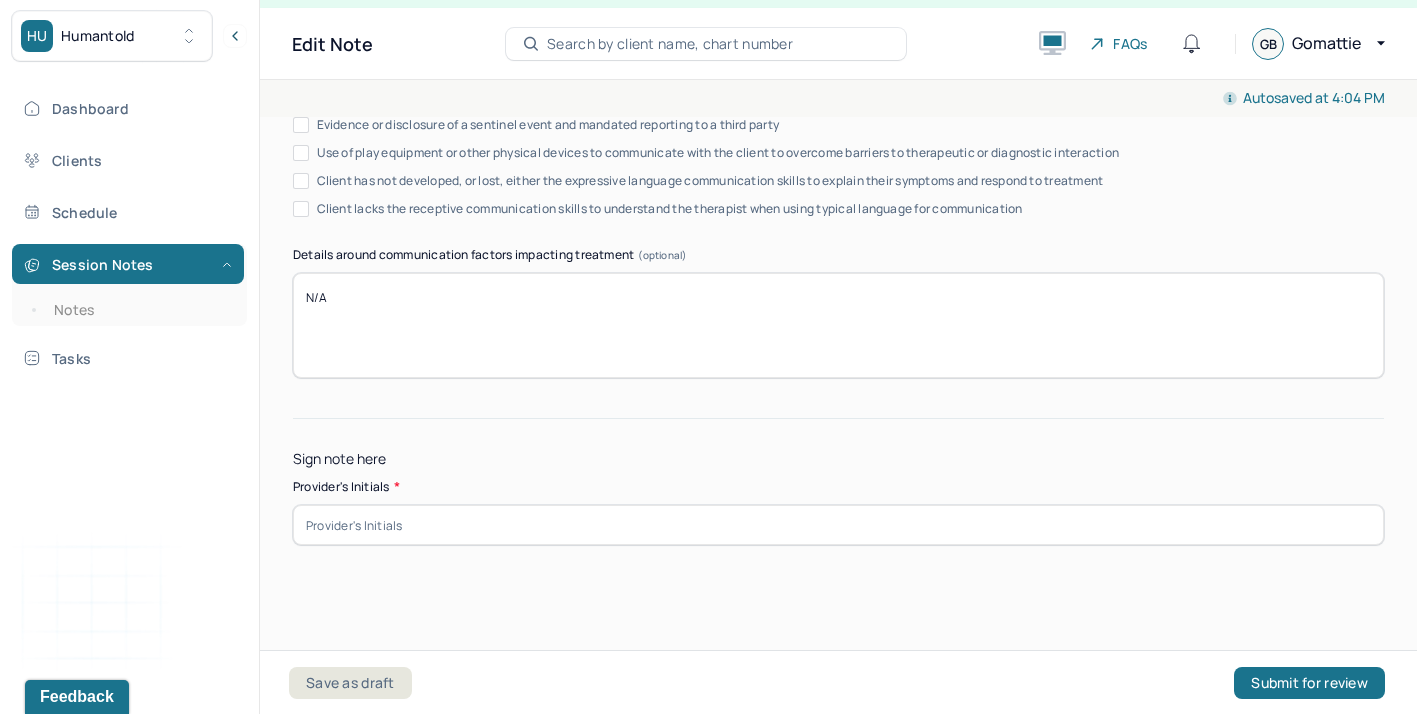 type on "This goal was addressed and some progress is being made through CBT interventions. Client was able to explore root causes of some negative thought patterns and explored ways to challenge them on a more consistent basis." 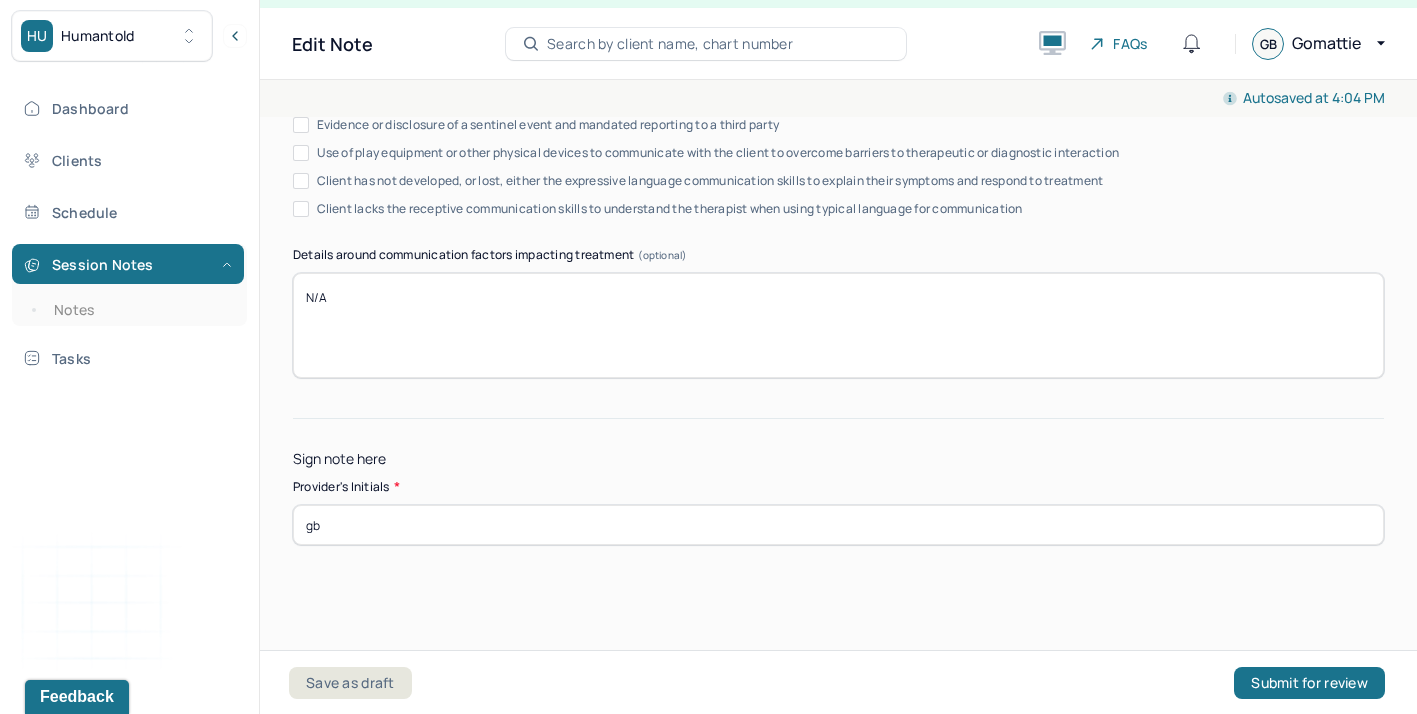 type on "gb" 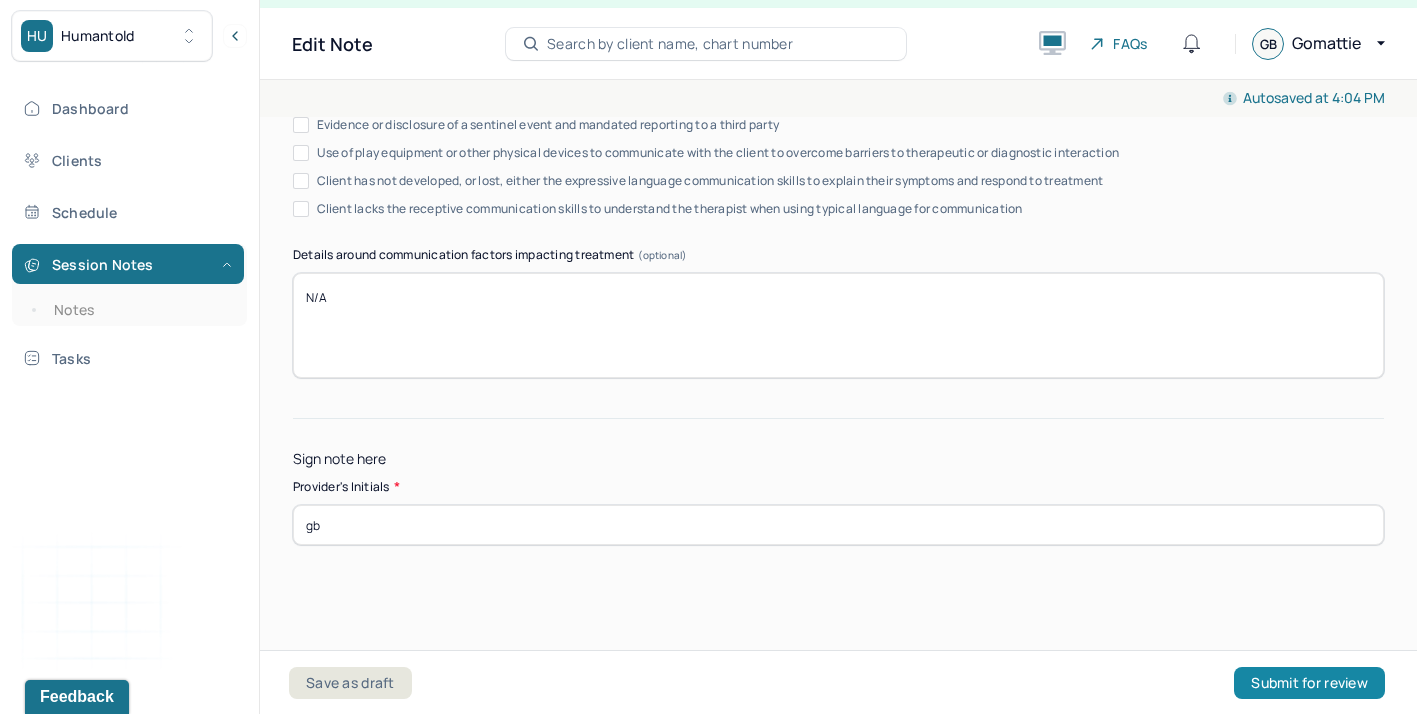 click on "Submit for review" at bounding box center (1309, 683) 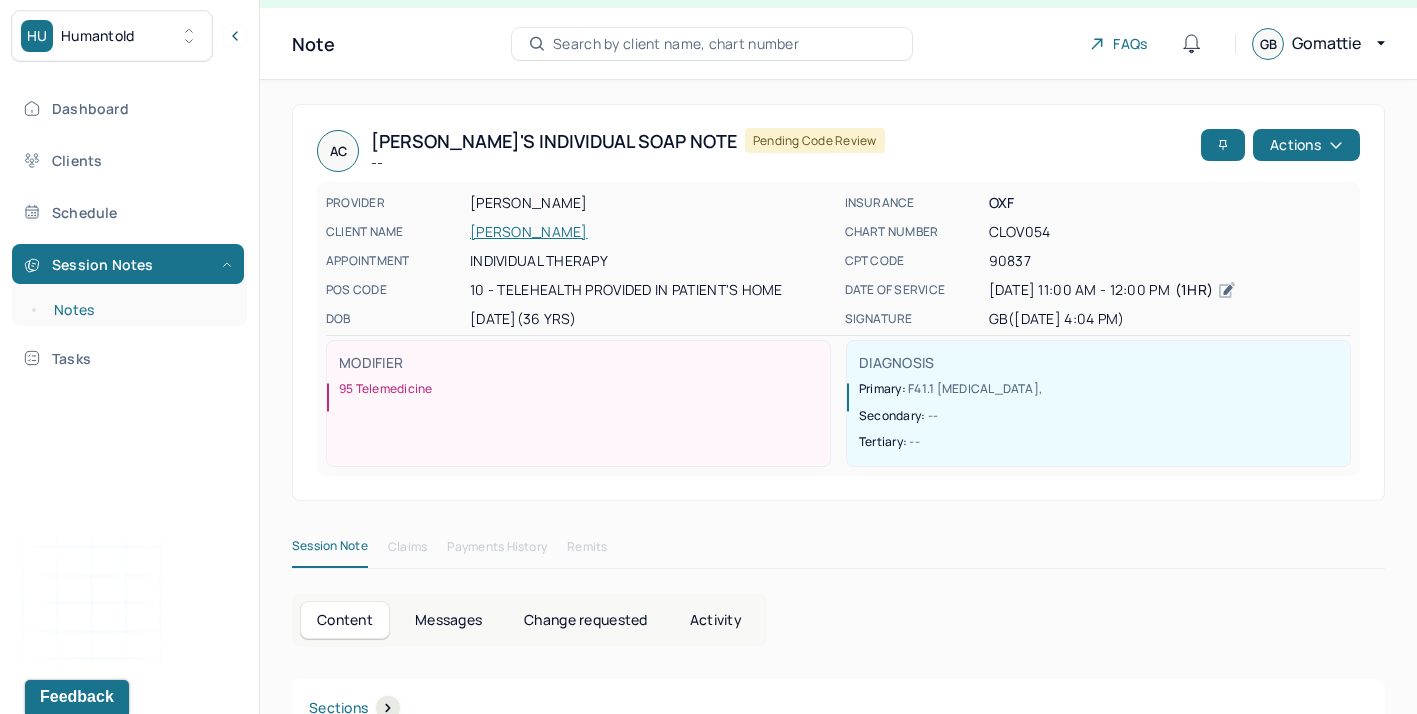 click on "Notes" at bounding box center [139, 310] 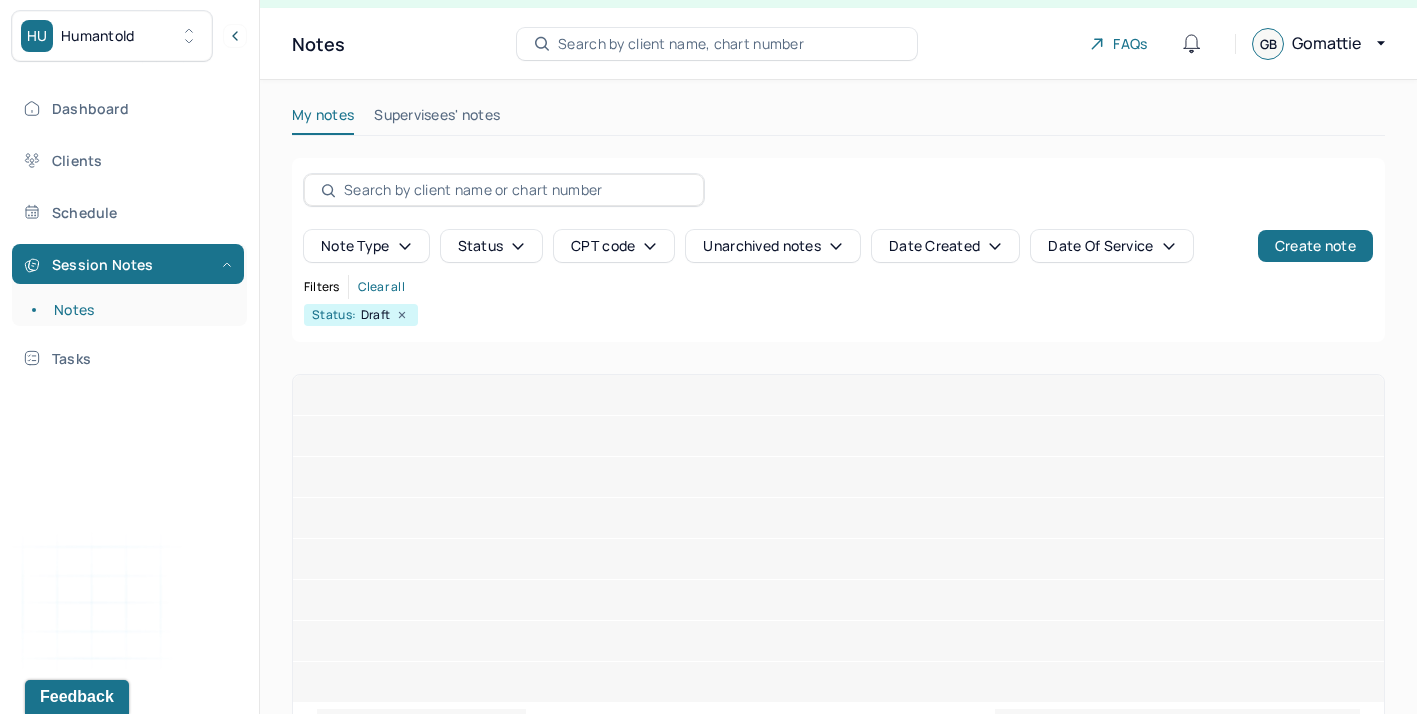 scroll, scrollTop: 0, scrollLeft: 0, axis: both 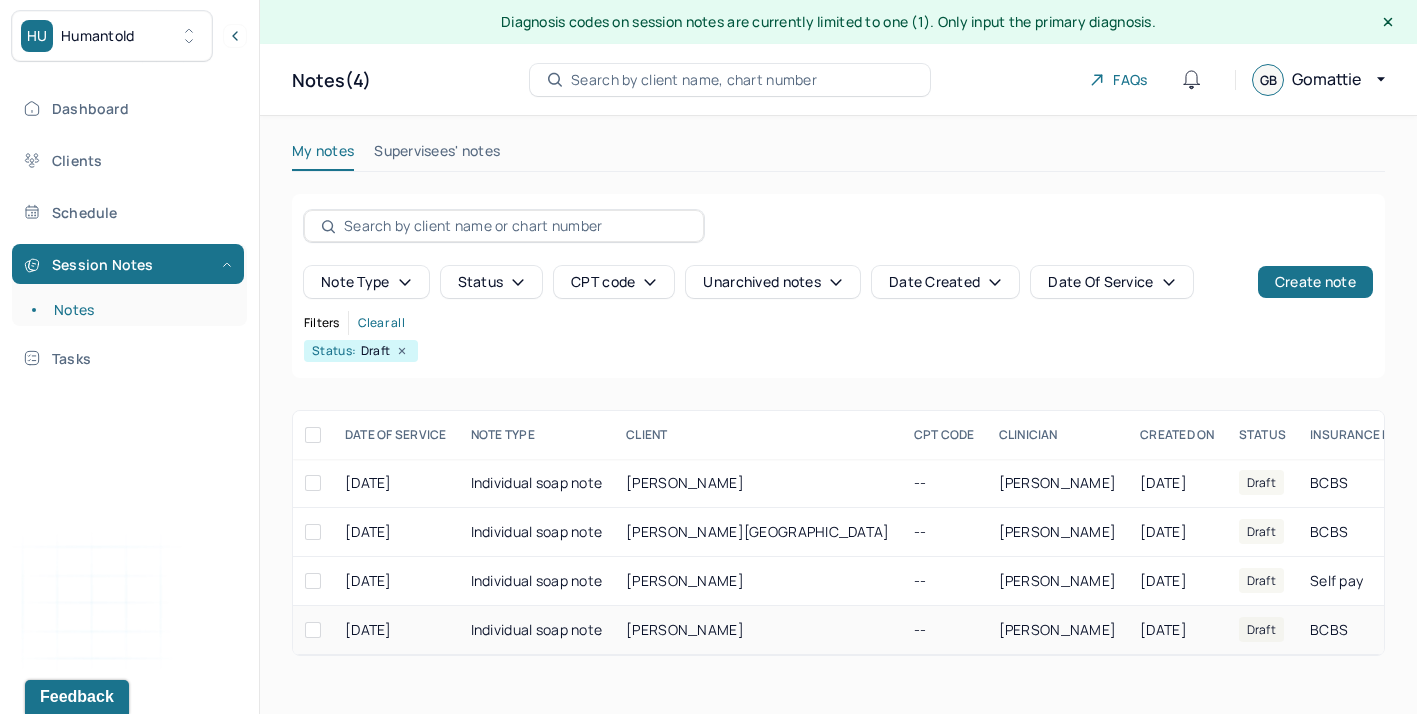 click on "[PERSON_NAME]" at bounding box center [685, 629] 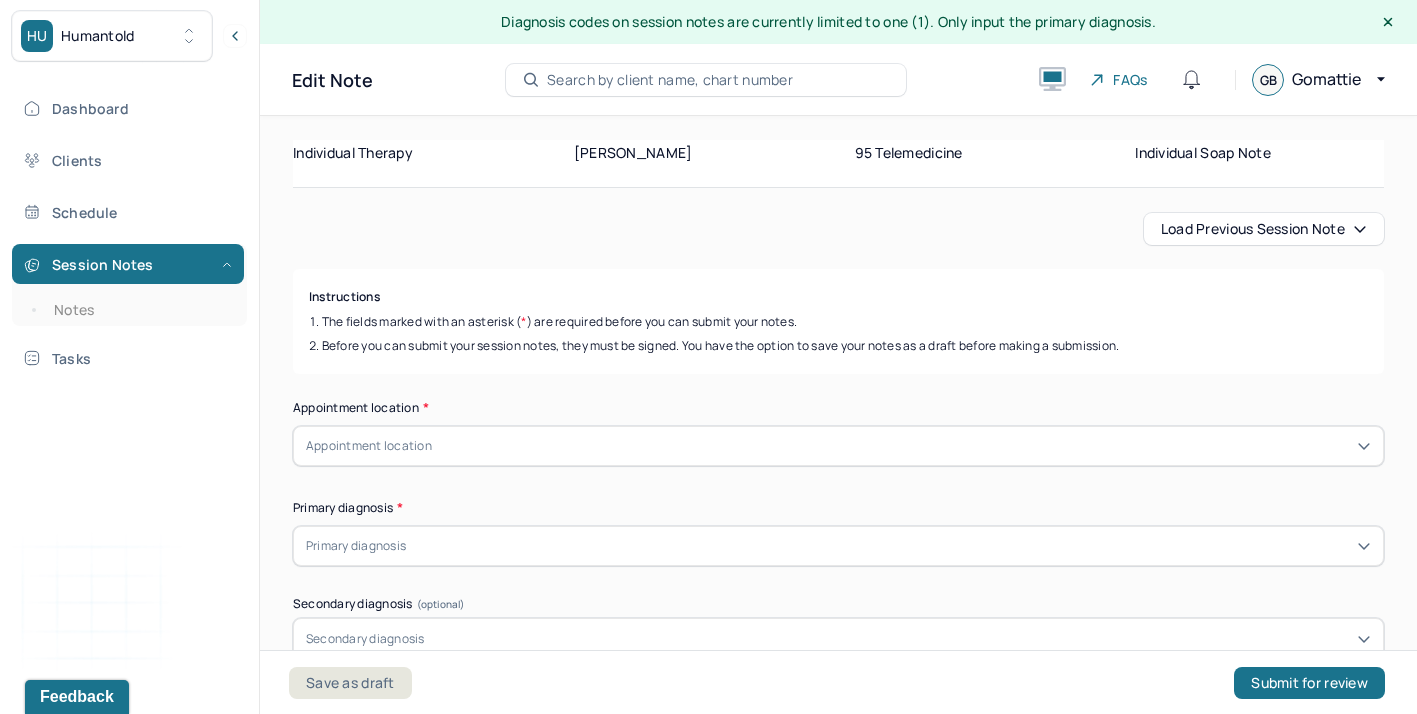 scroll, scrollTop: 129, scrollLeft: 0, axis: vertical 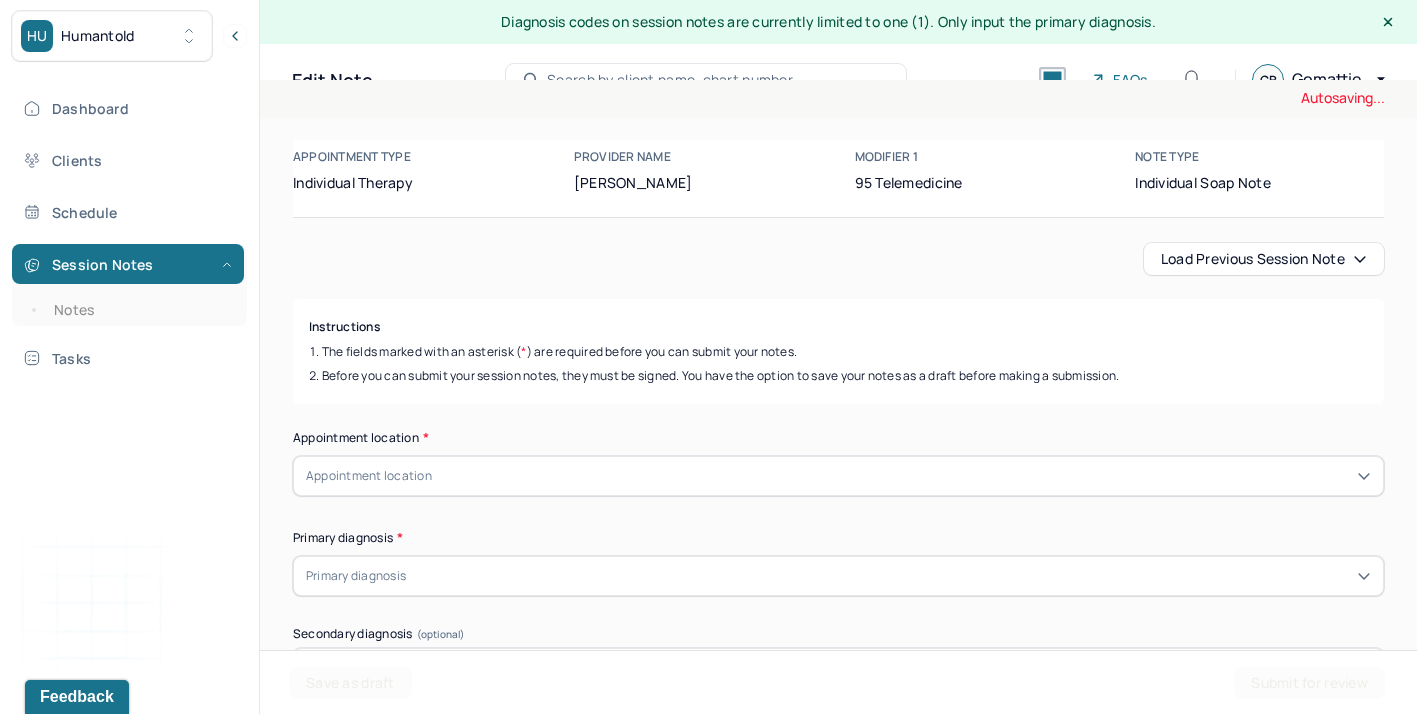 click on "Load previous session note" at bounding box center [1264, 259] 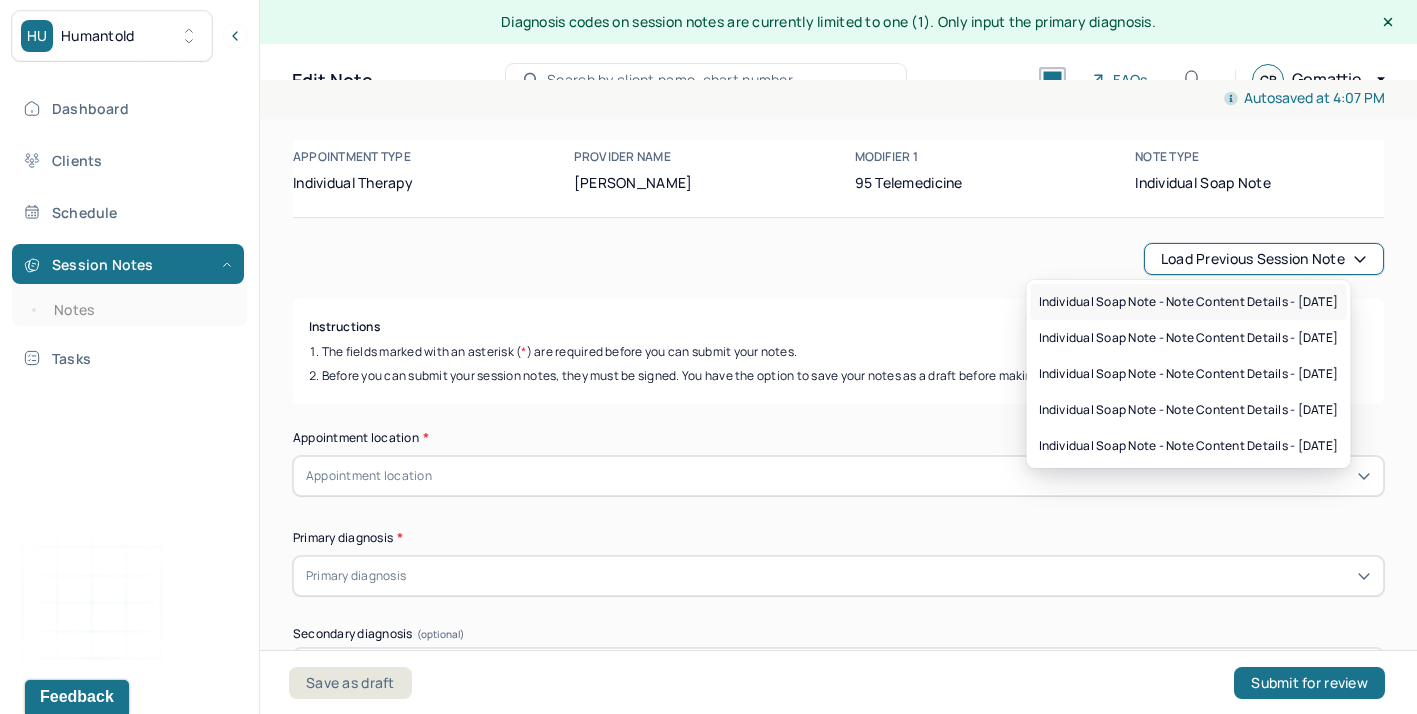 click on "Individual soap note   - Note content Details -   [DATE]" at bounding box center (1189, 302) 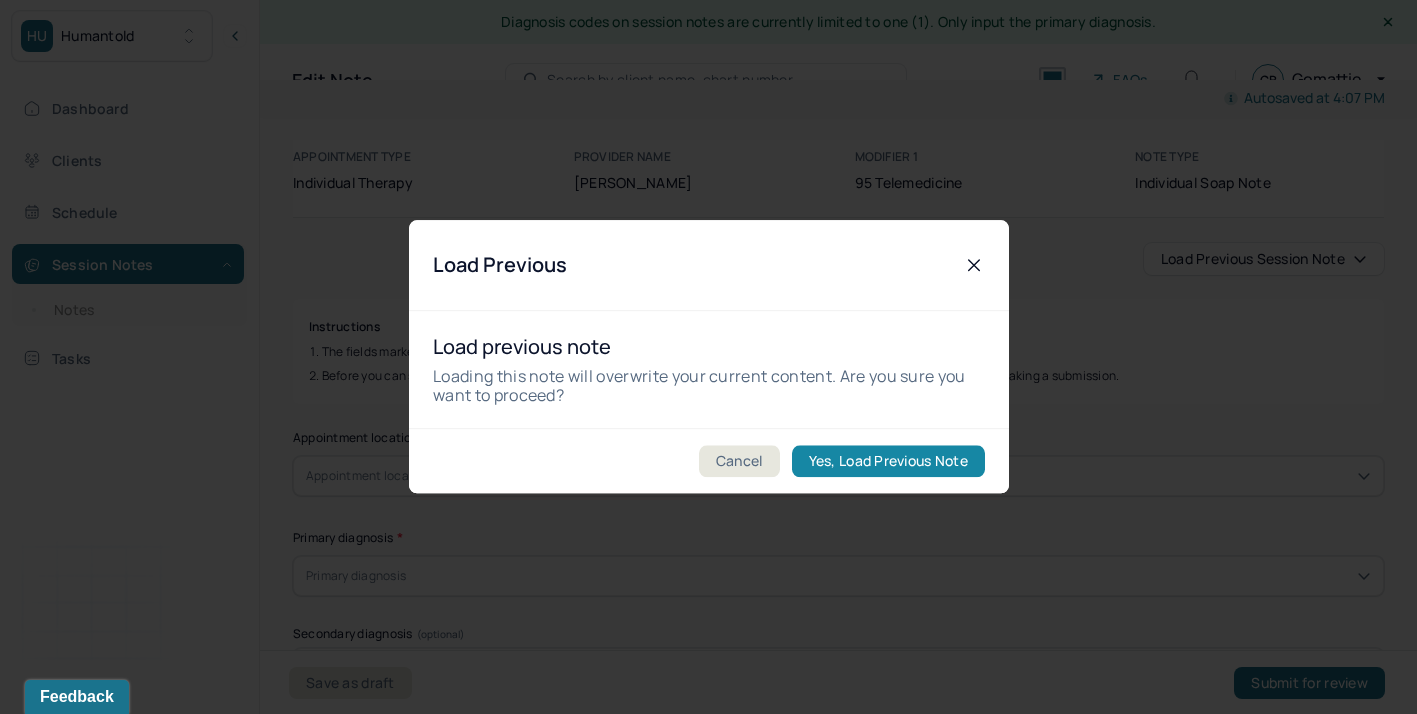 click on "Yes, Load Previous Note" at bounding box center (887, 462) 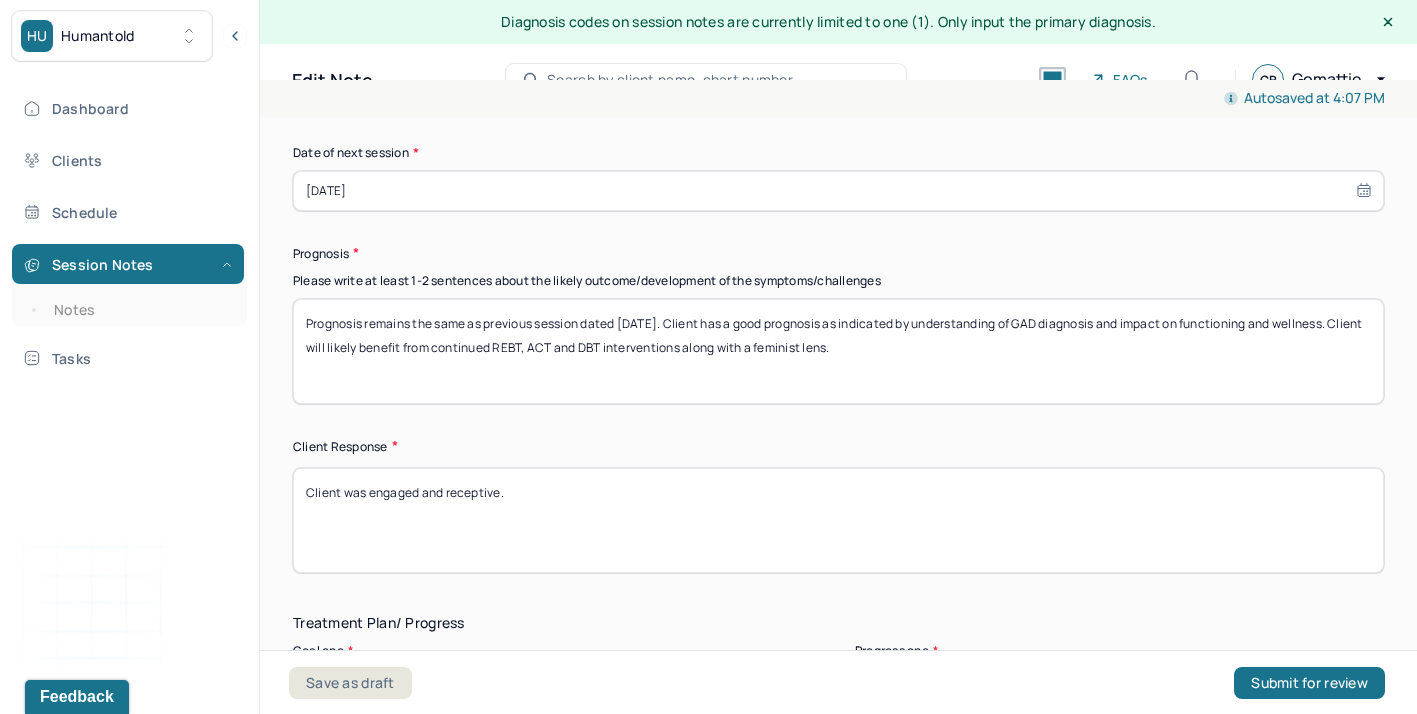 scroll, scrollTop: 2922, scrollLeft: 0, axis: vertical 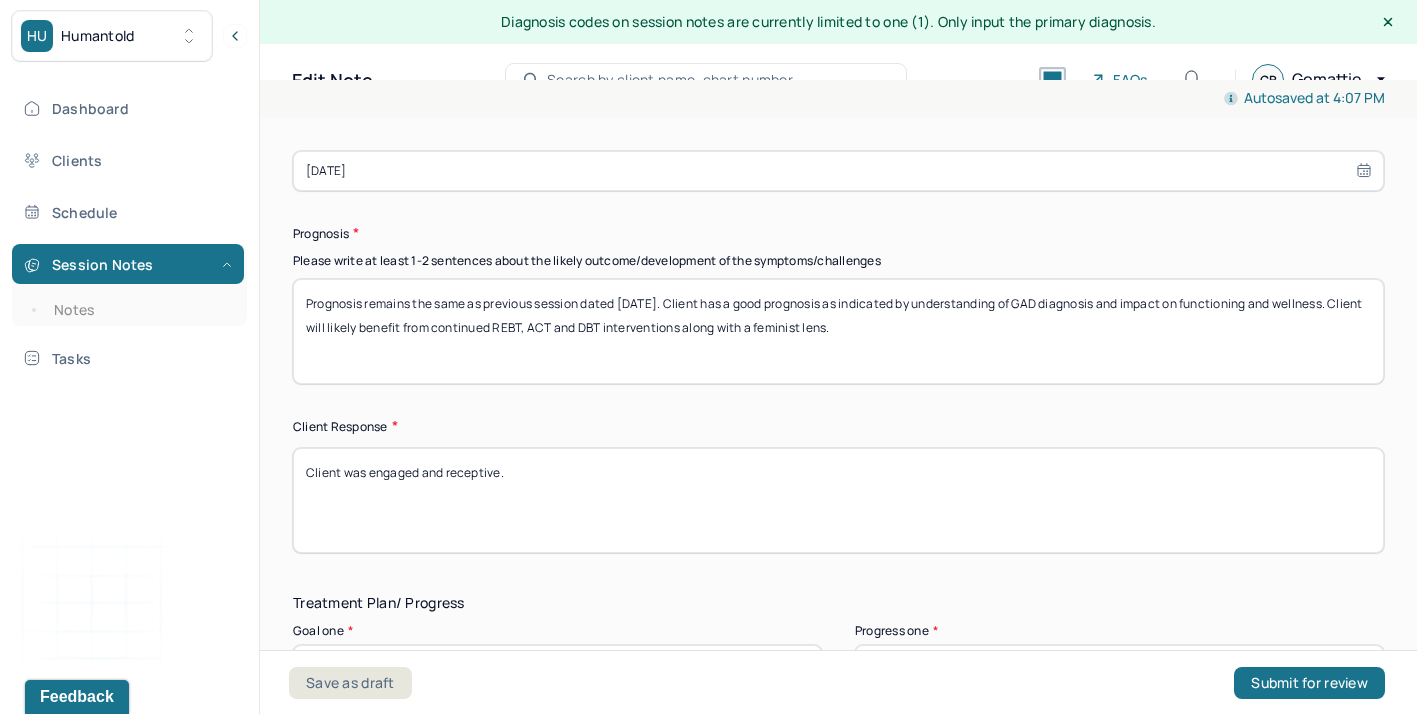 click on "Prognosis remains the same as previous session dated [DATE]. Client has a good prognosis as indicated by understanding of GAD diagnosis and impact on functioning and wellness. Client will likely benefit from continued REBT, ACT and DBT interventions along with a feminist lens." at bounding box center [838, 331] 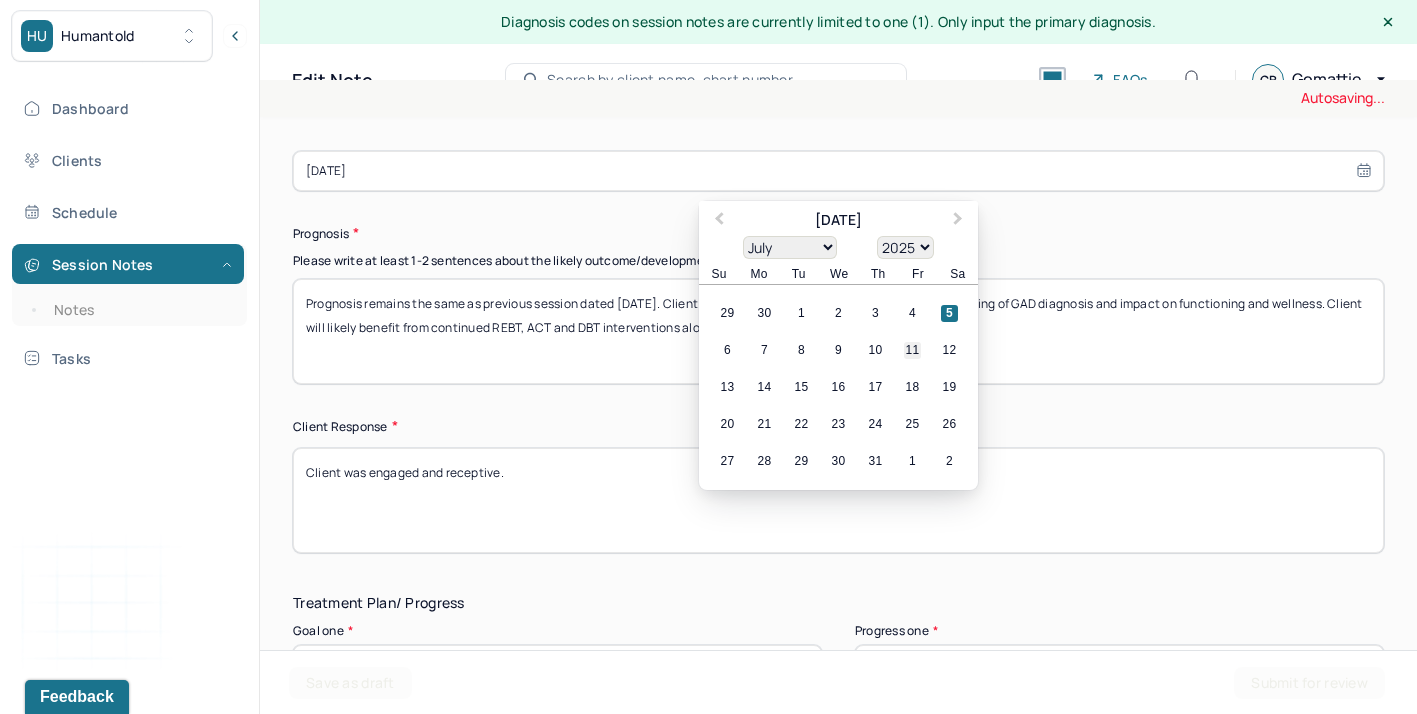 click on "11" at bounding box center [912, 350] 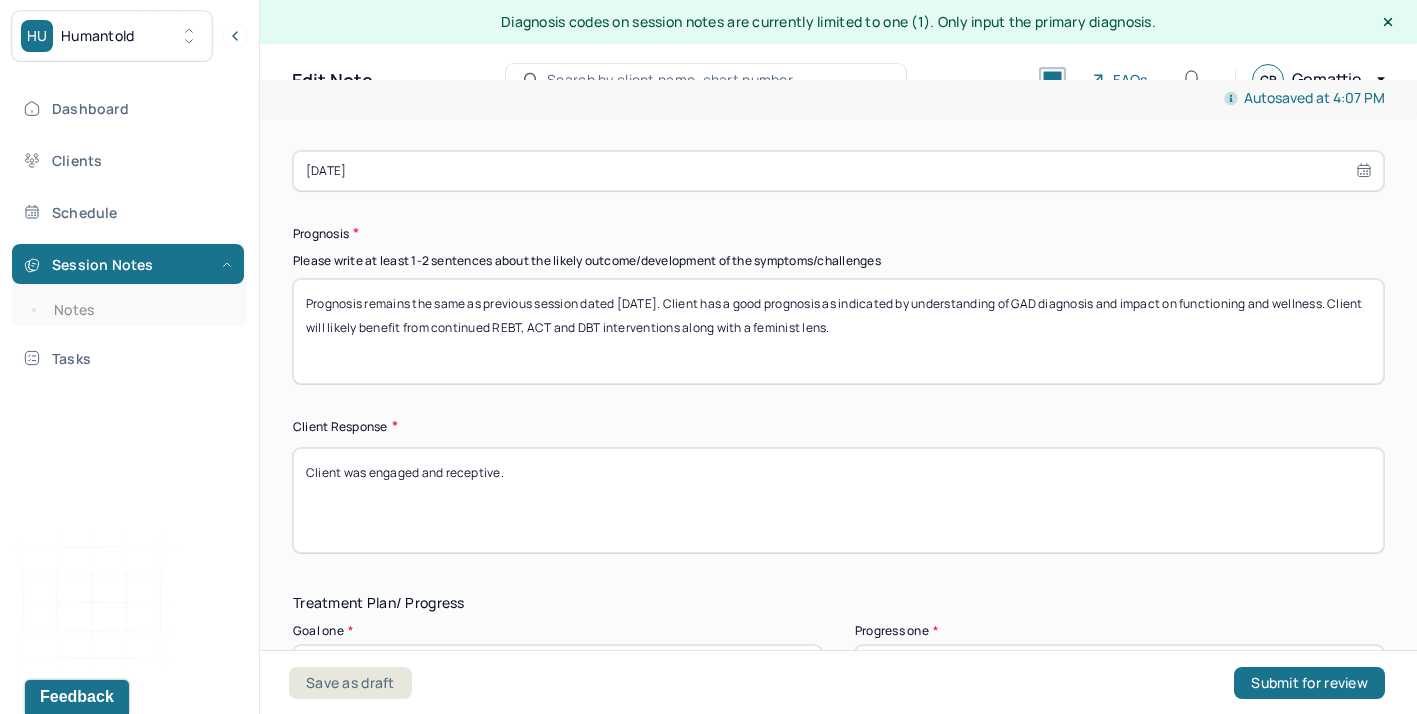 click on "Prognosis" at bounding box center [838, 233] 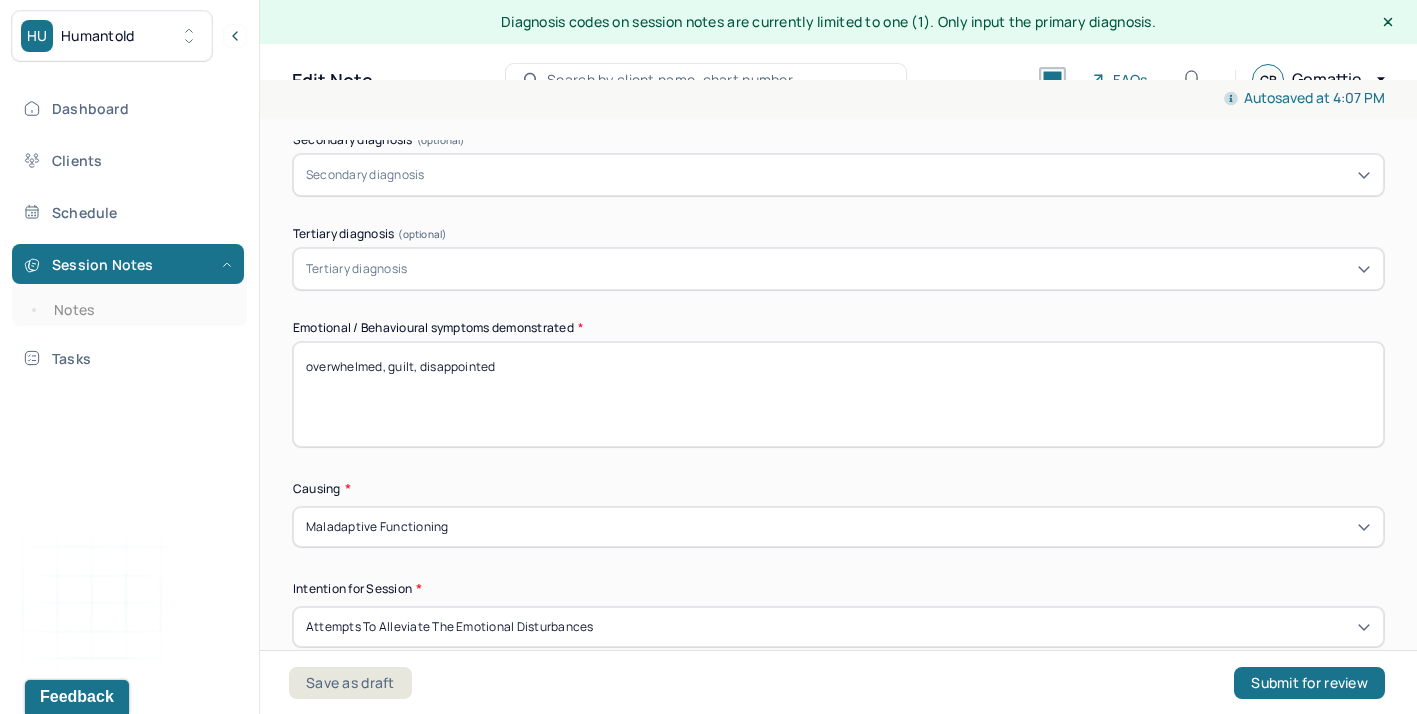 scroll, scrollTop: 885, scrollLeft: 0, axis: vertical 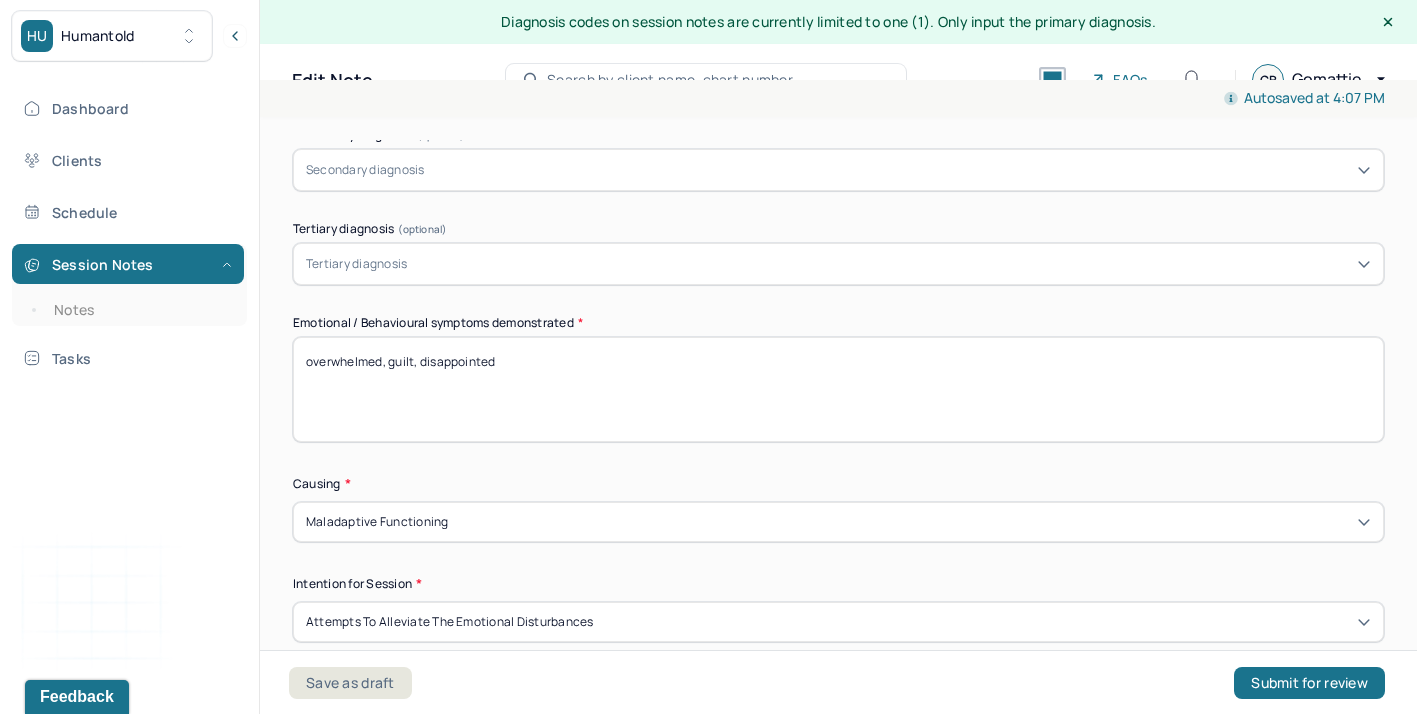 drag, startPoint x: 582, startPoint y: 359, endPoint x: 263, endPoint y: 324, distance: 320.9143 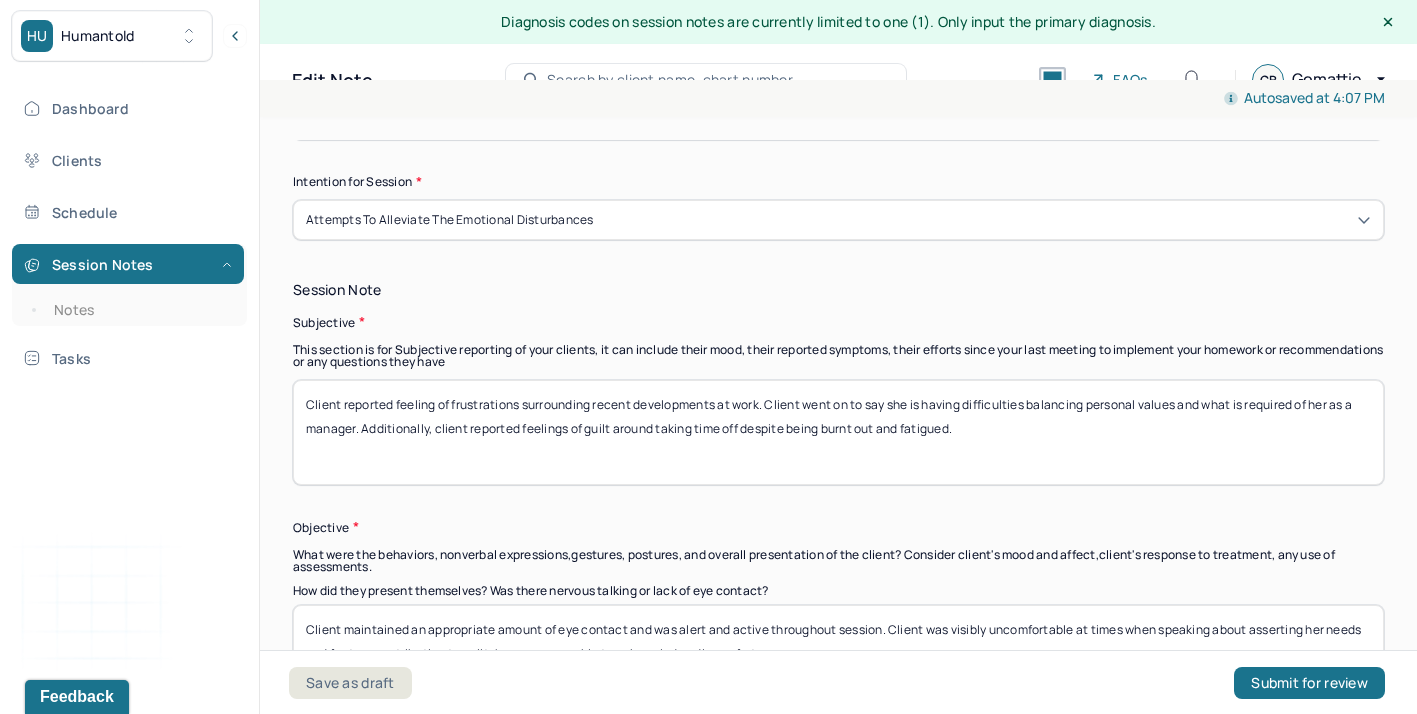 scroll, scrollTop: 1289, scrollLeft: 0, axis: vertical 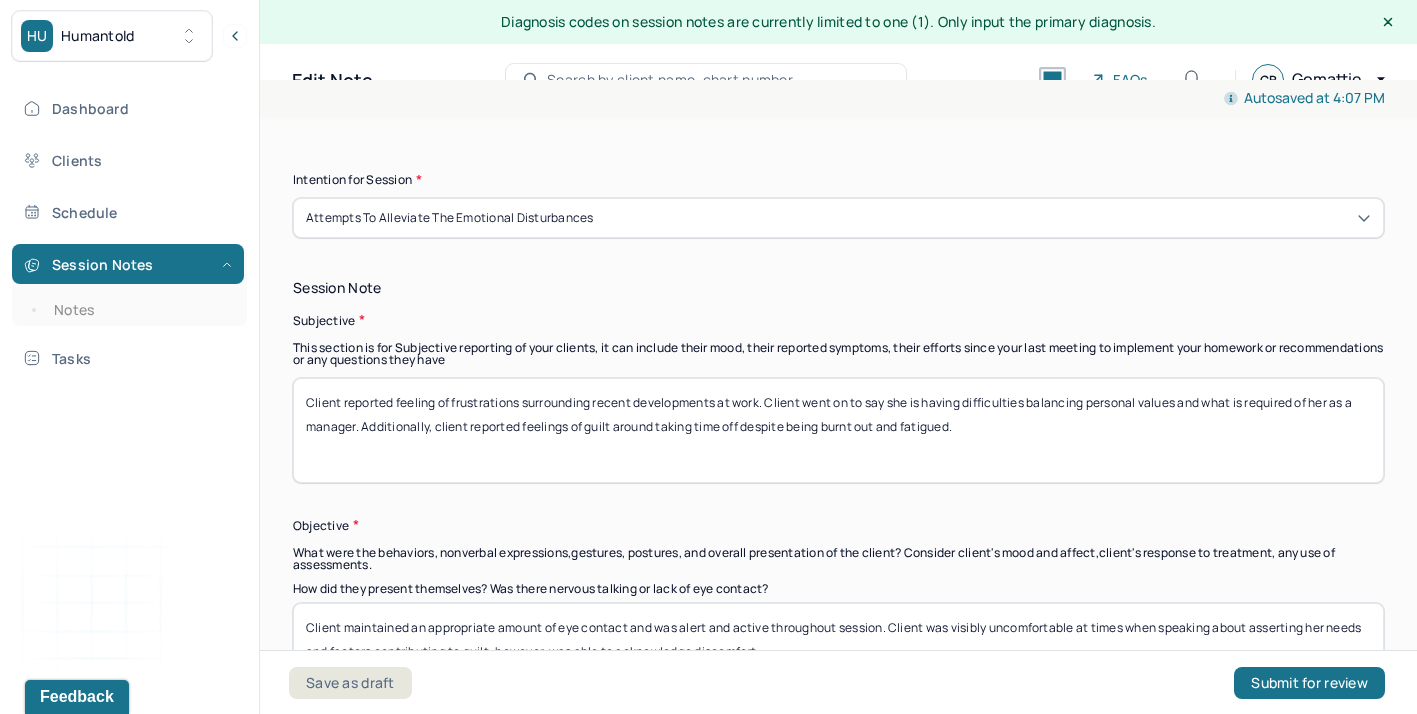 type on "nervous/anxious, mild sadness" 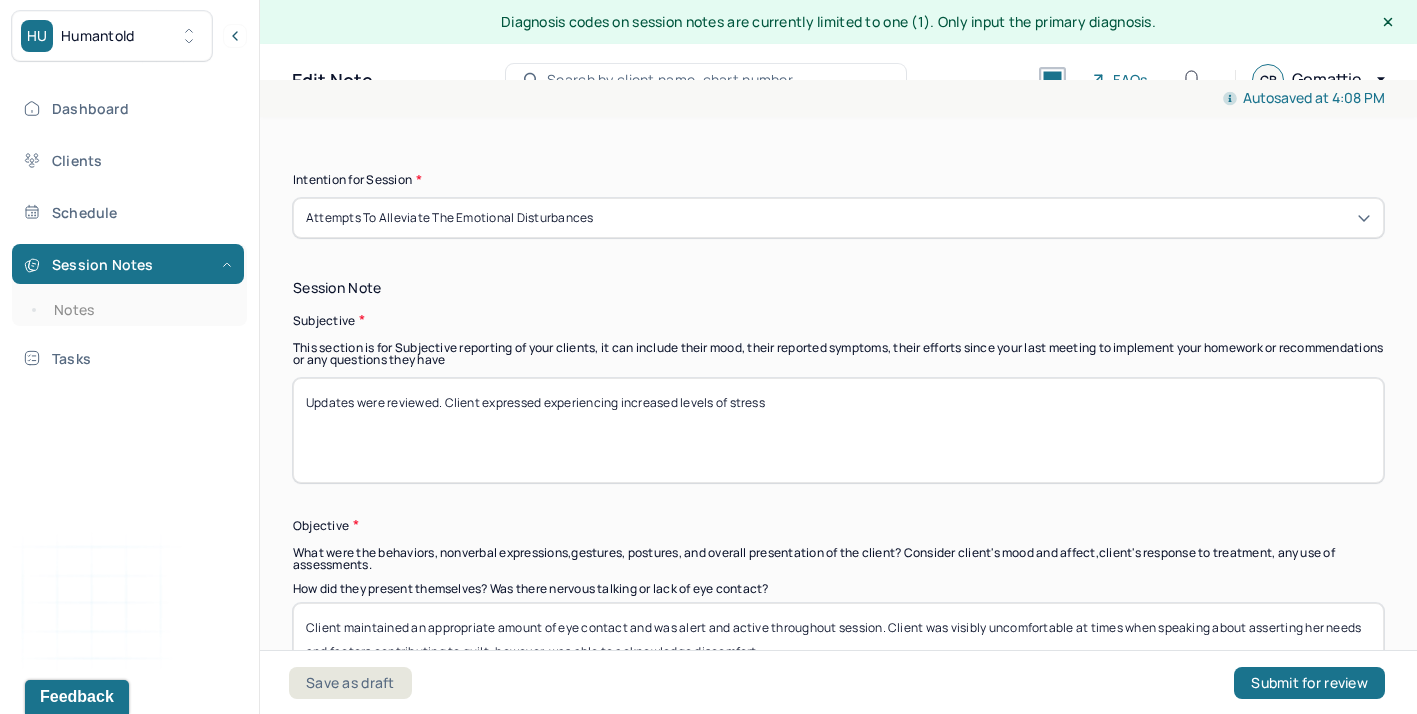 click on "Updates were reviewed. Client expressed experieicing increased levels of stress" at bounding box center [838, 430] 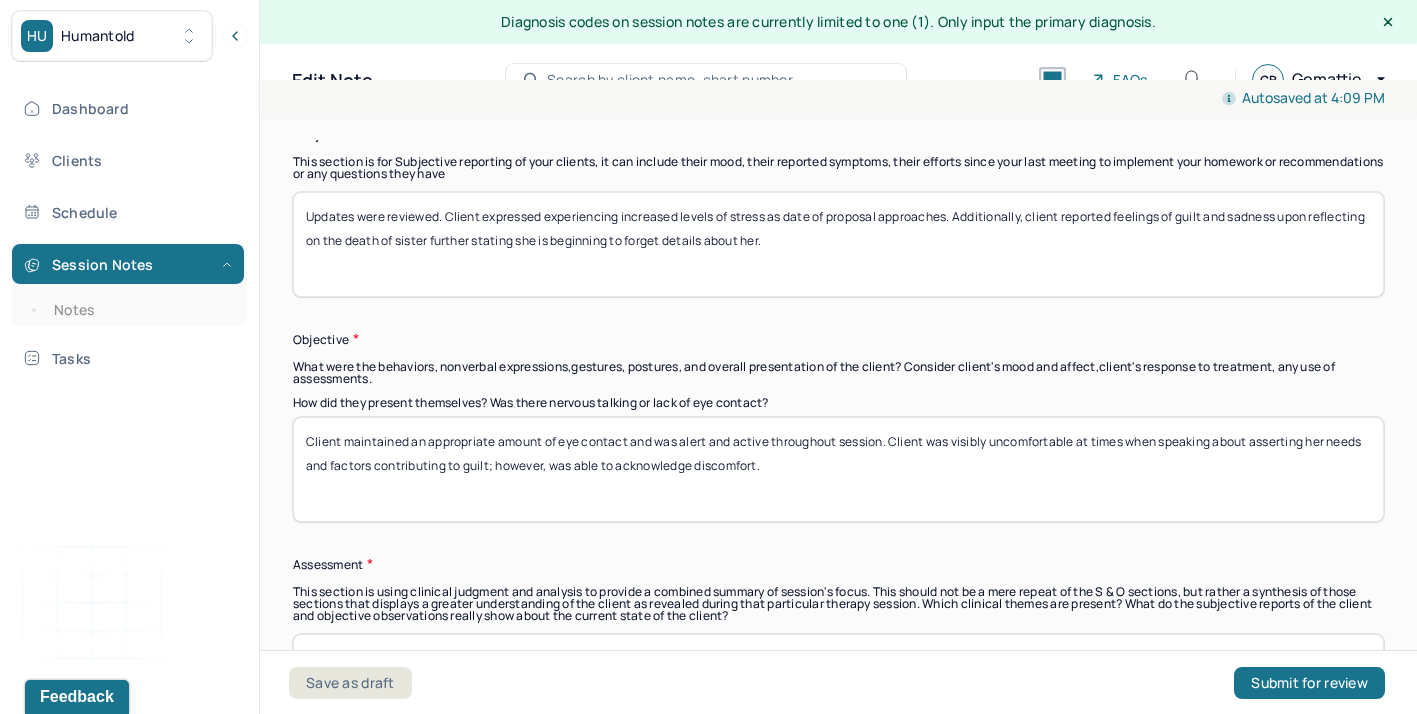 scroll, scrollTop: 1499, scrollLeft: 0, axis: vertical 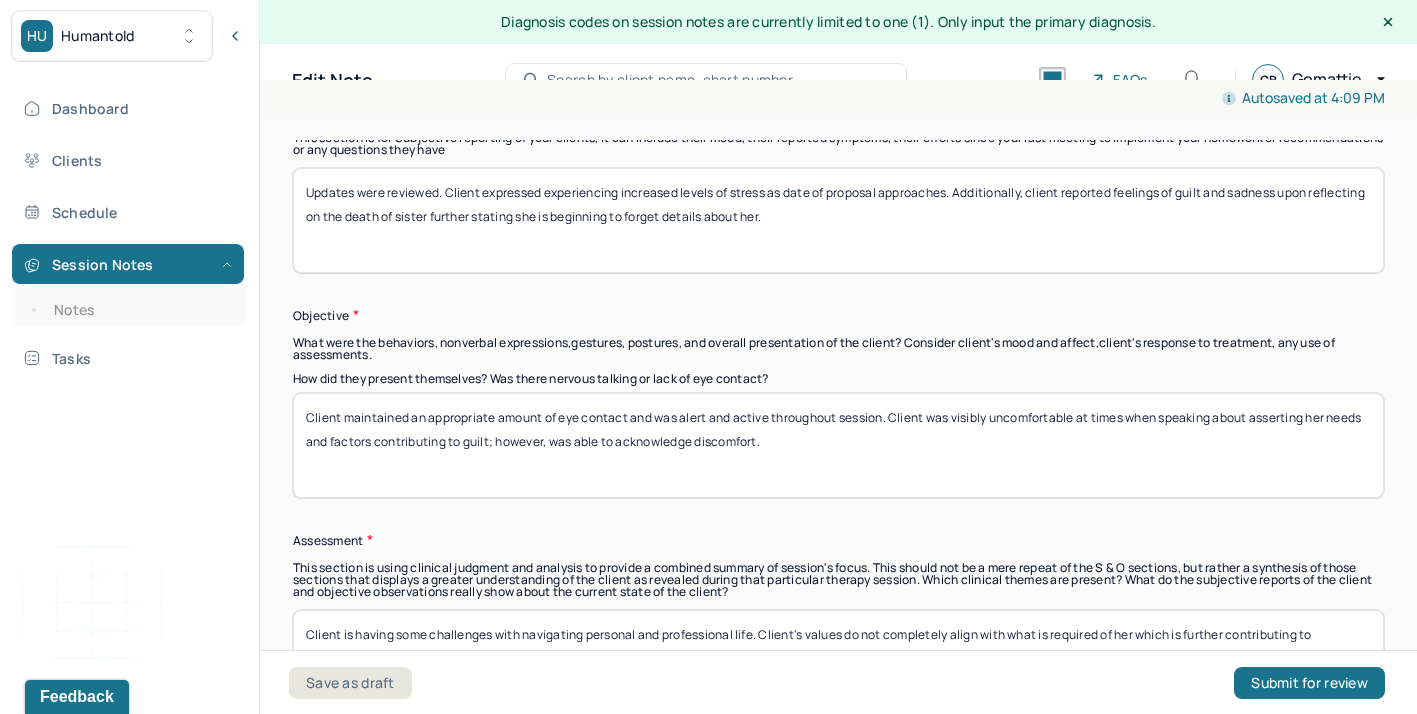 type on "Updates were reviewed. Client expressed experiencing increased levels of stress as date of proposal approaches. Additionally, client reported feelings of guilt and sadness upon reflecting on the death of sister further stating she is beginning to forget details about her." 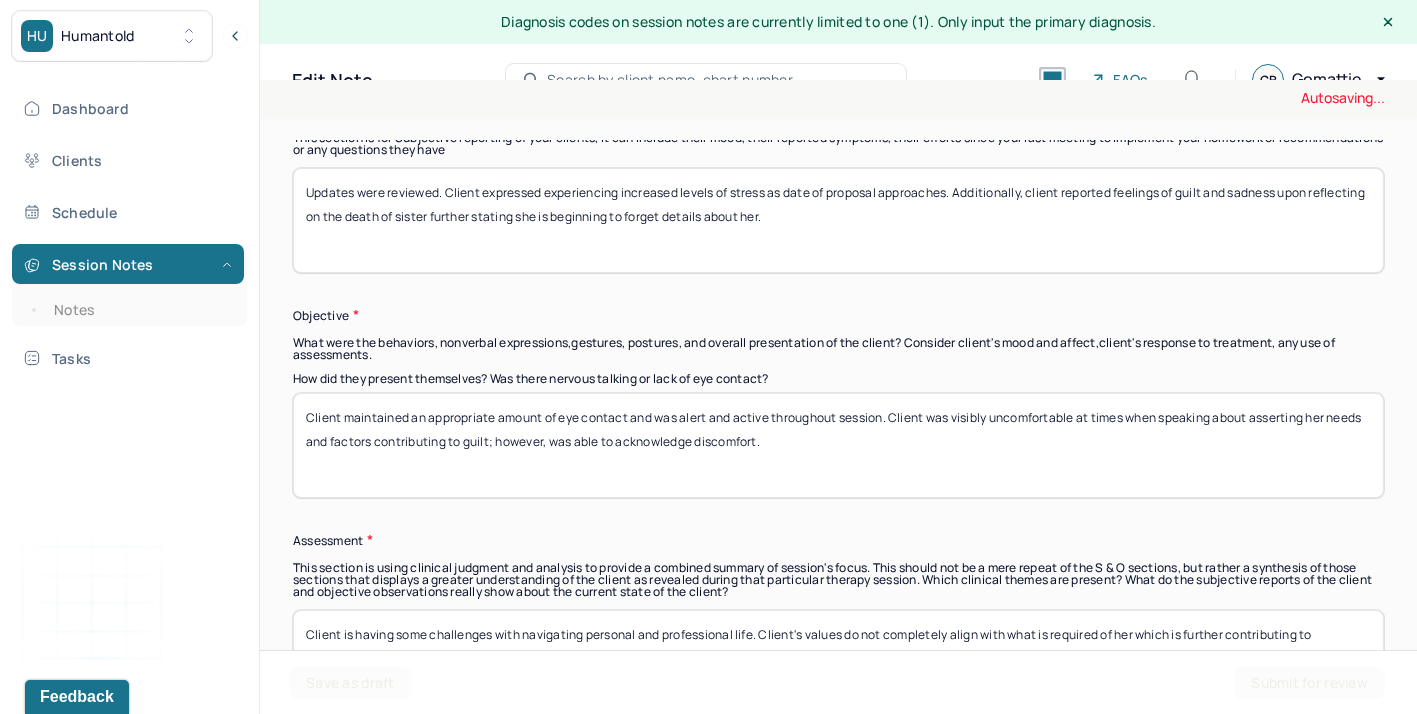 drag, startPoint x: 777, startPoint y: 455, endPoint x: 226, endPoint y: 326, distance: 565.8993 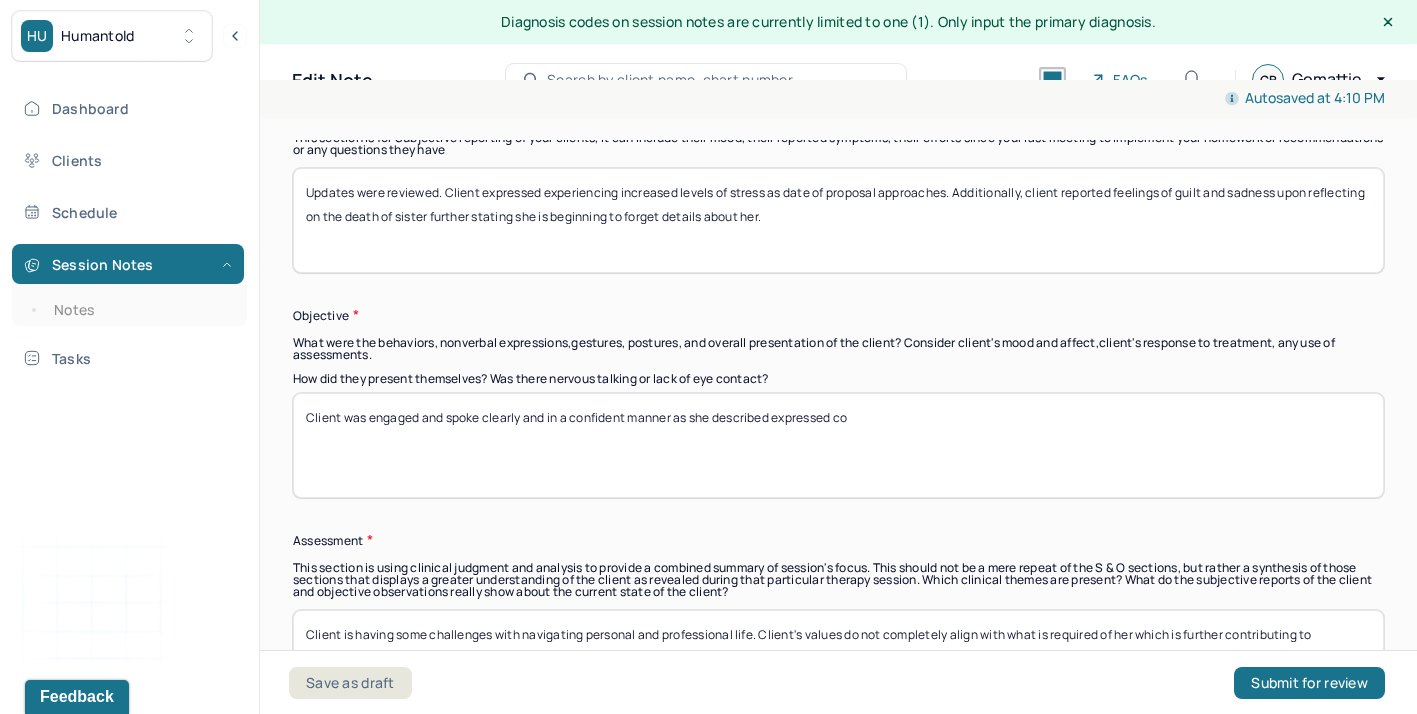 click on "Client was engaged and spoke clearly and in a confident manner as she described expressed co" at bounding box center (838, 445) 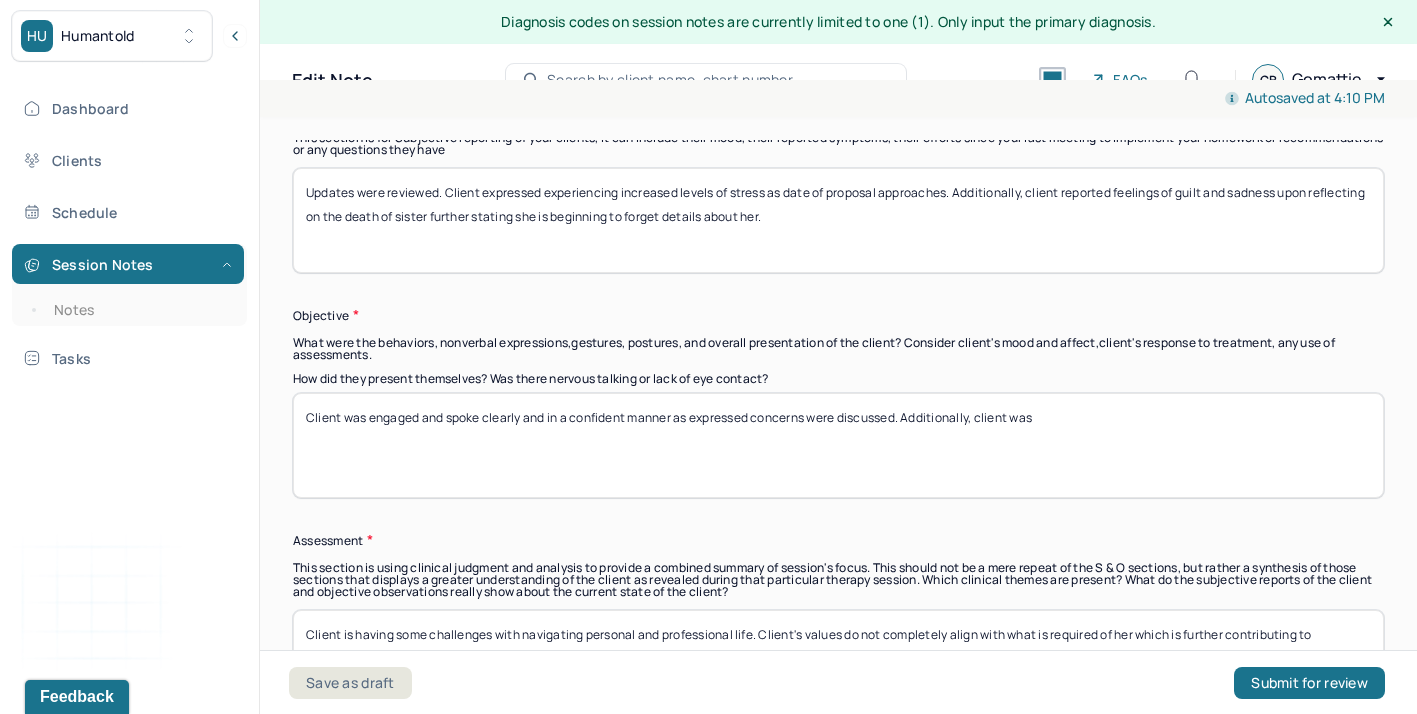 drag, startPoint x: 1016, startPoint y: 412, endPoint x: 1108, endPoint y: 412, distance: 92 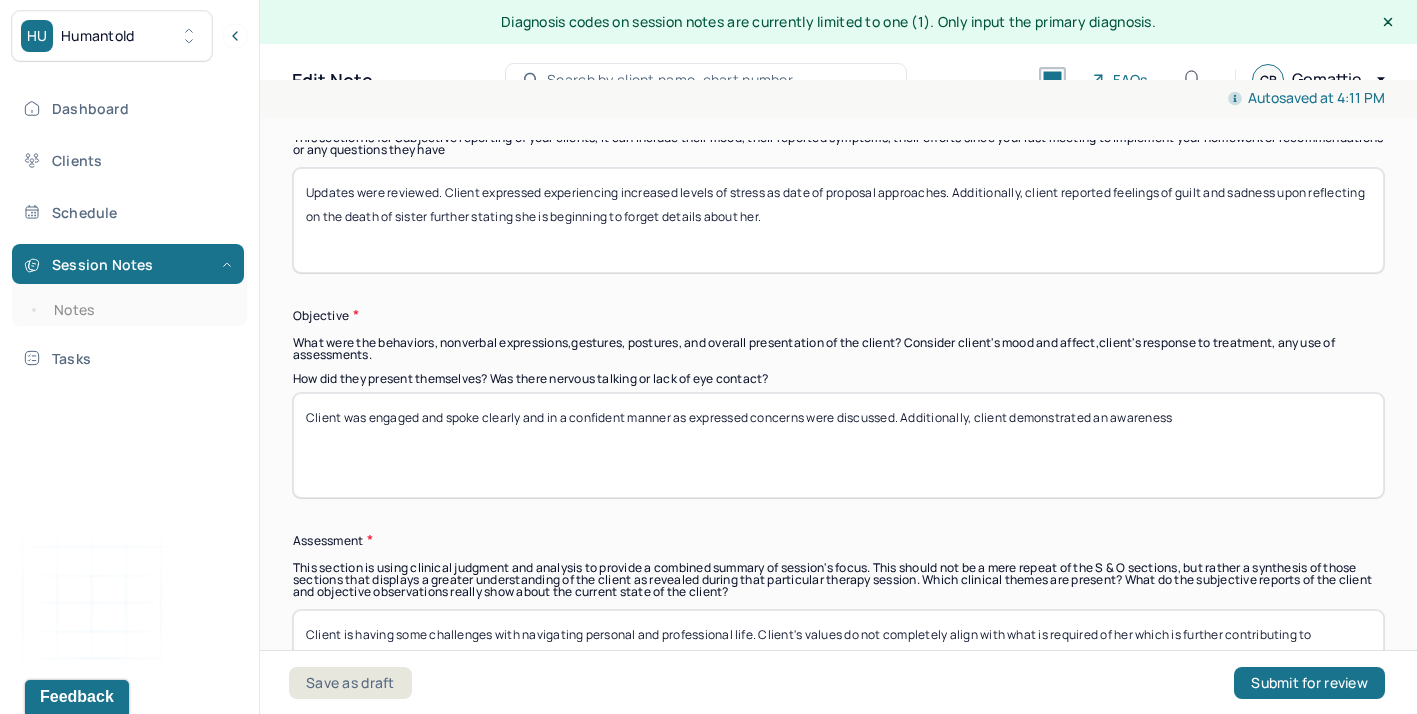 drag, startPoint x: 919, startPoint y: 413, endPoint x: 1299, endPoint y: 413, distance: 380 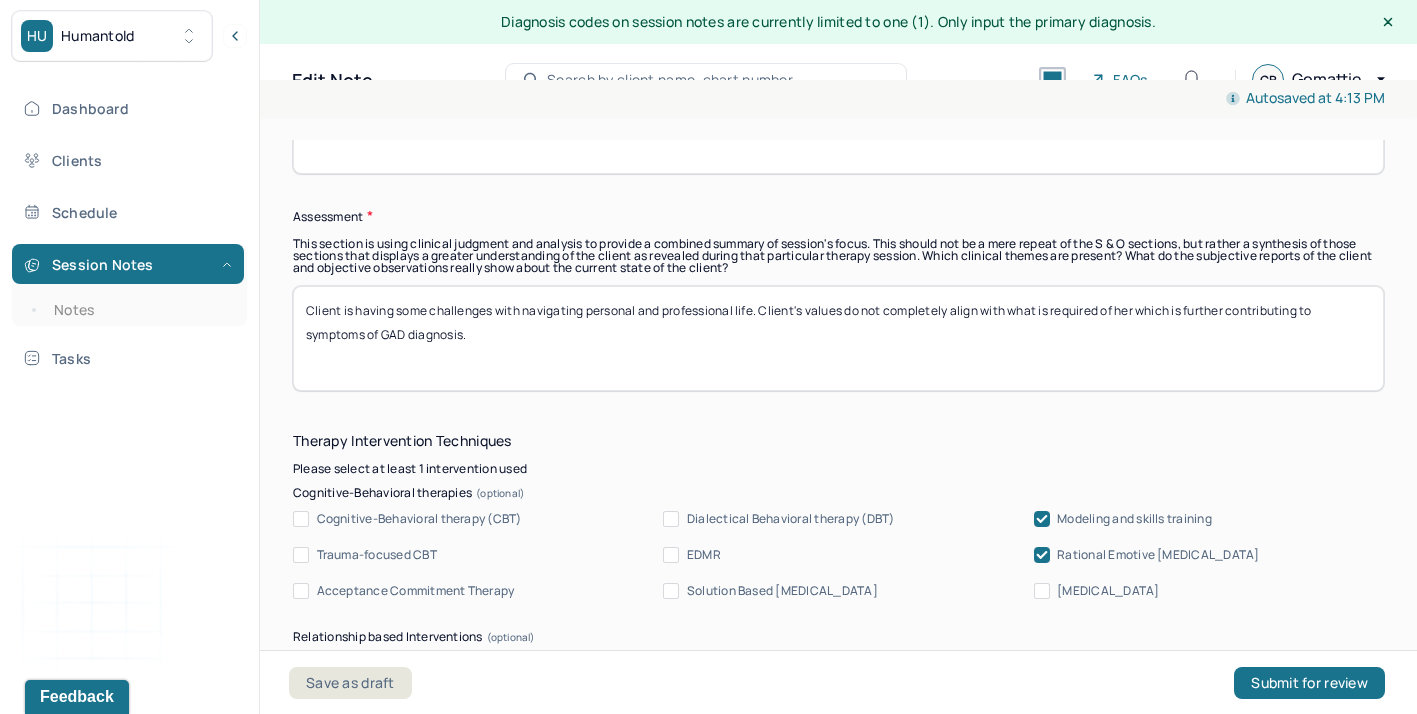scroll, scrollTop: 1837, scrollLeft: 0, axis: vertical 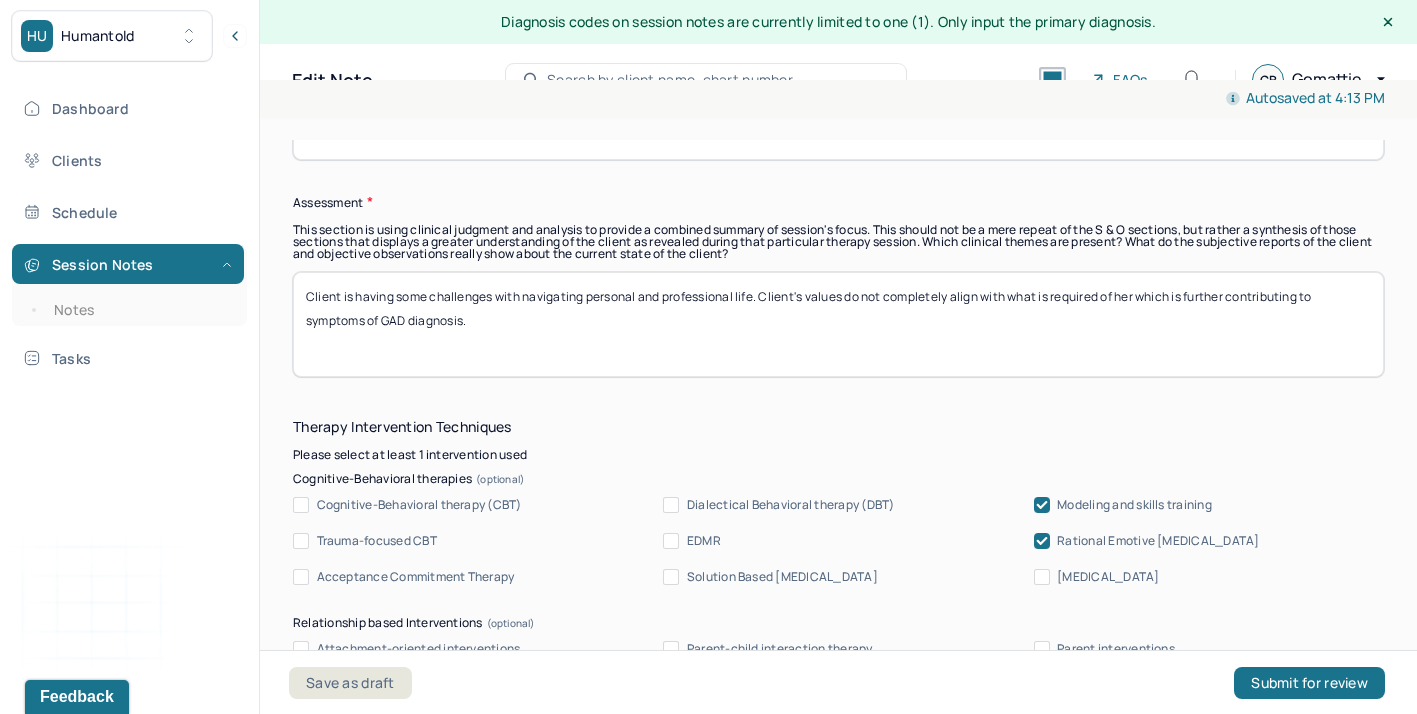 type on "Client was engaged and spoke clearly and in a confident manner as expressed concerns were discussed. There was an appropriate level of eye contact throughout the session." 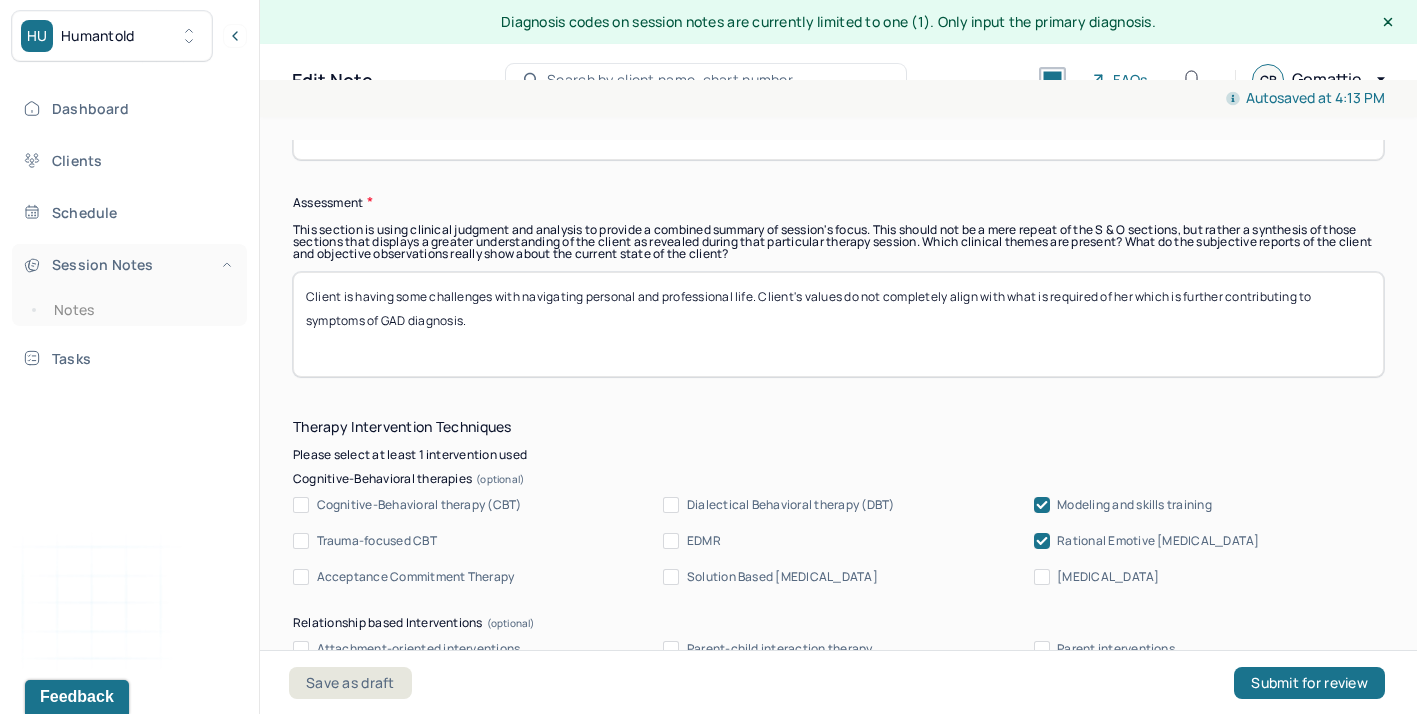 drag, startPoint x: 531, startPoint y: 337, endPoint x: 236, endPoint y: 243, distance: 309.6143 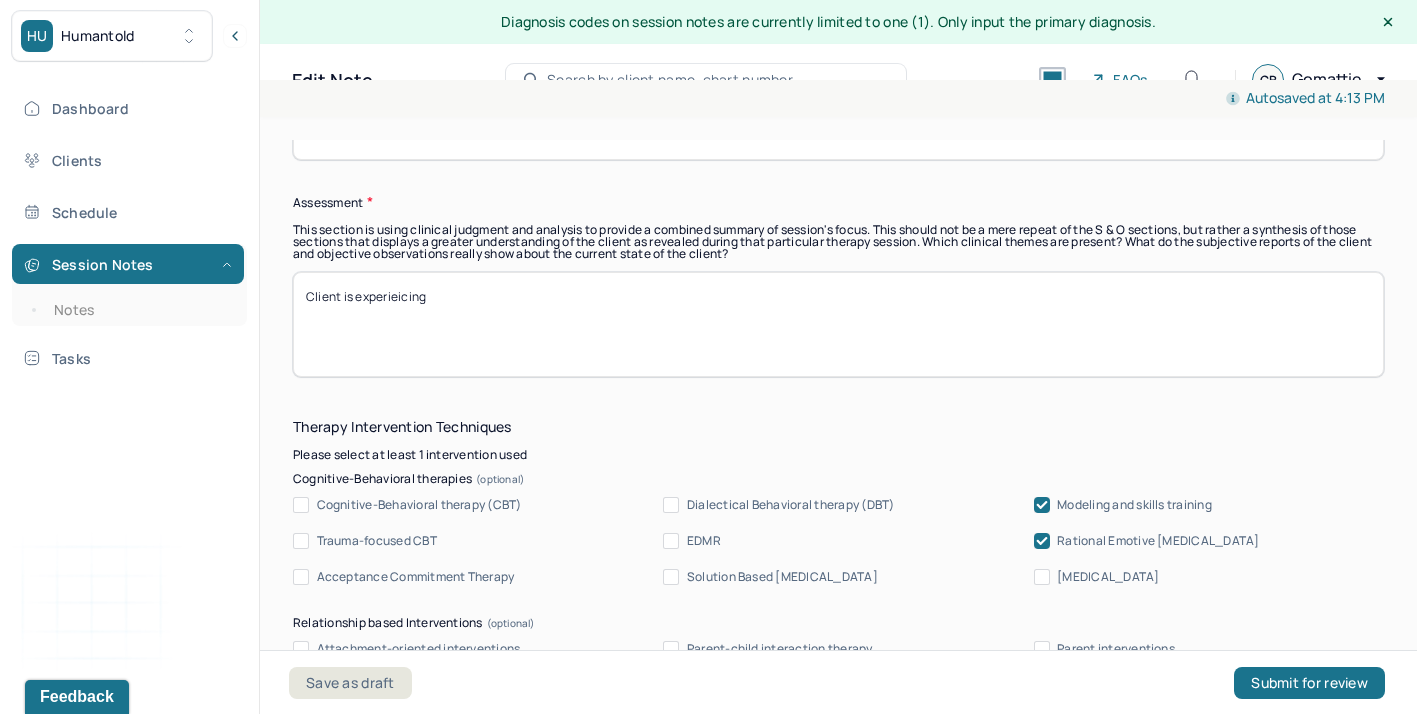 drag, startPoint x: 335, startPoint y: 291, endPoint x: 568, endPoint y: 291, distance: 233 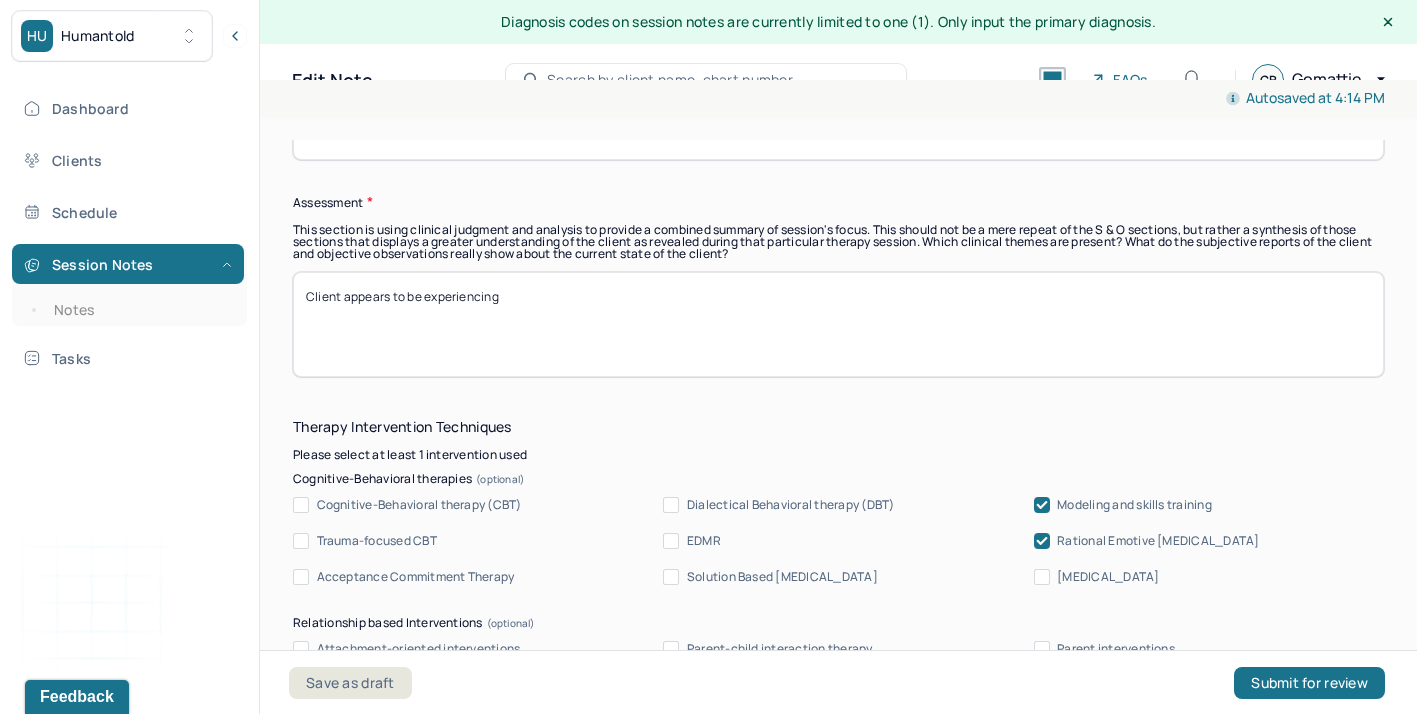 type on "Client appears to be experiencing" 